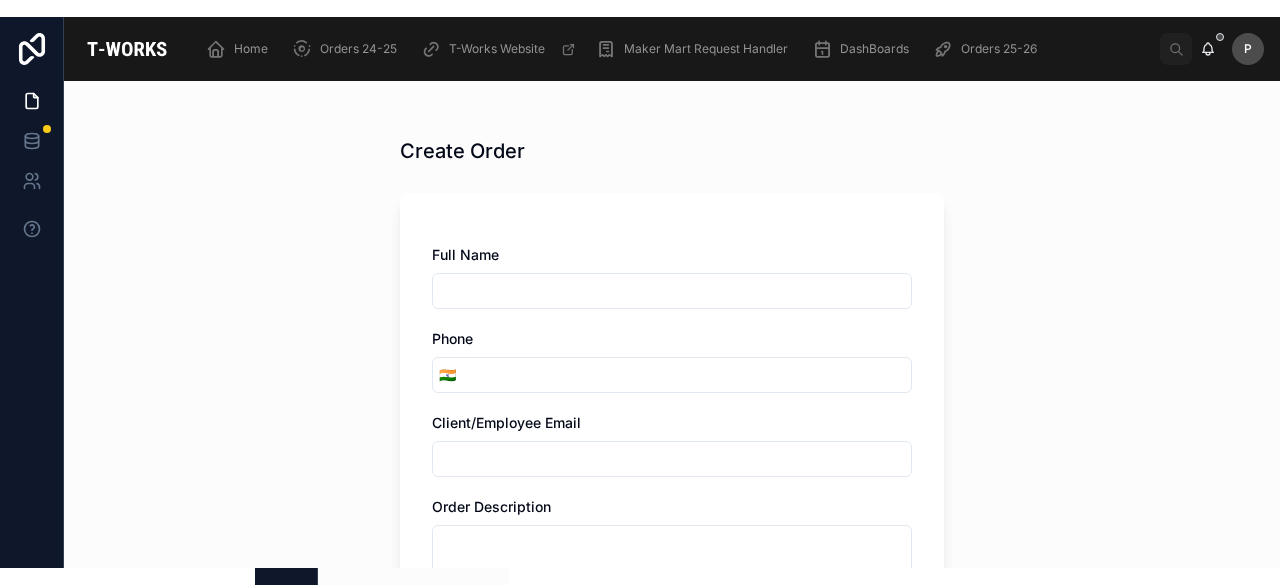 scroll, scrollTop: 0, scrollLeft: 0, axis: both 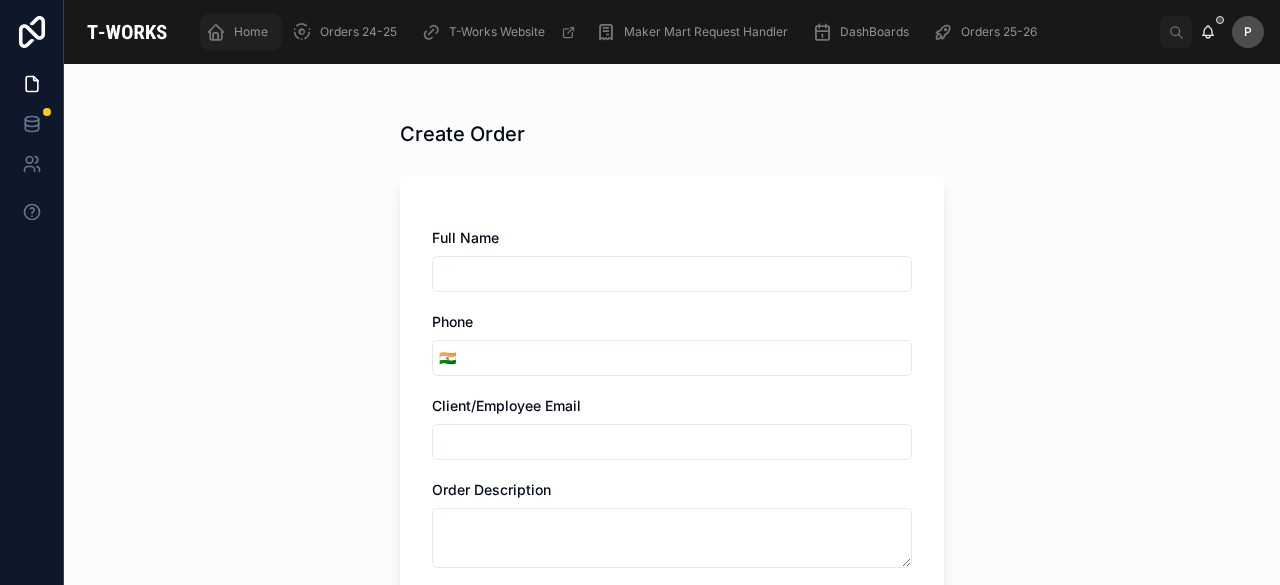click on "Home" at bounding box center [251, 32] 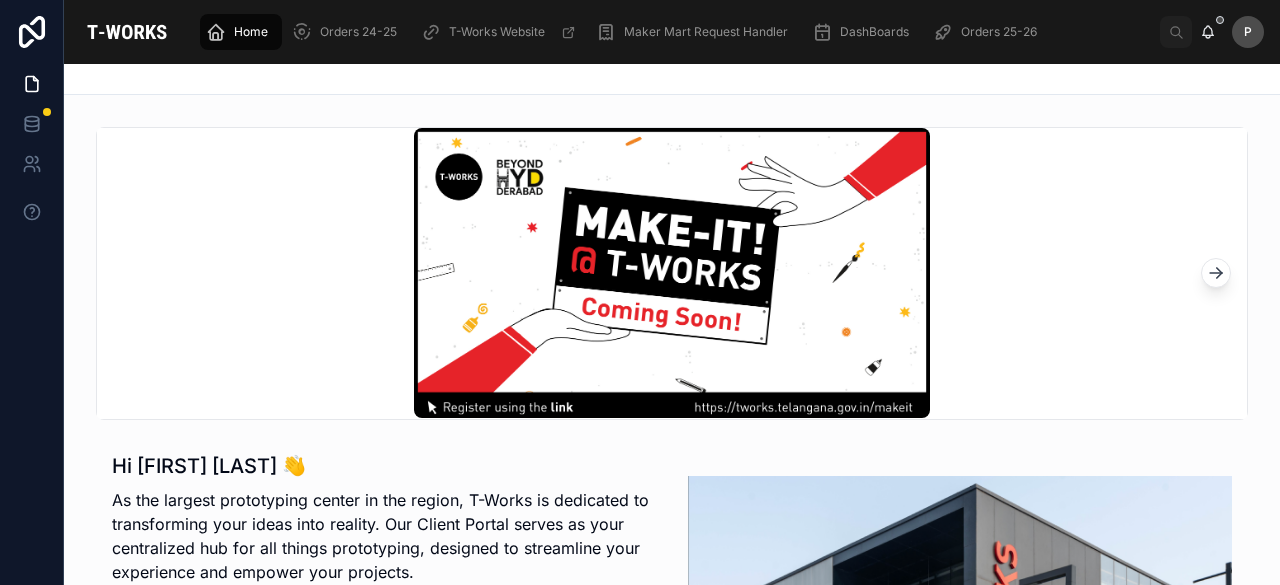 drag, startPoint x: 324, startPoint y: 203, endPoint x: 284, endPoint y: 273, distance: 80.622574 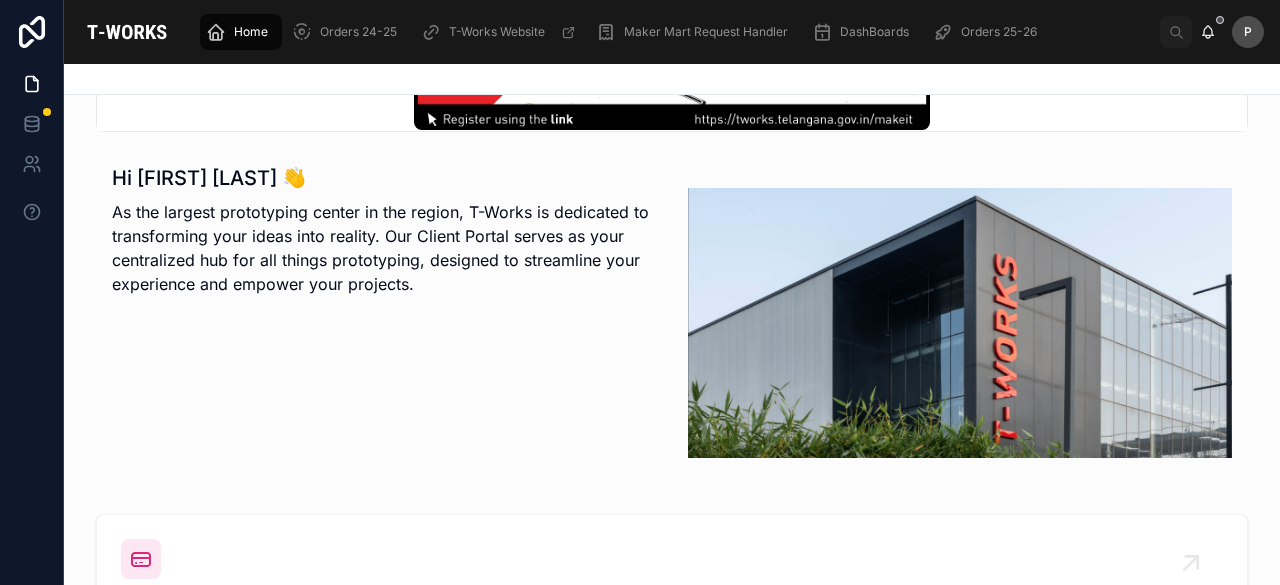scroll, scrollTop: 500, scrollLeft: 0, axis: vertical 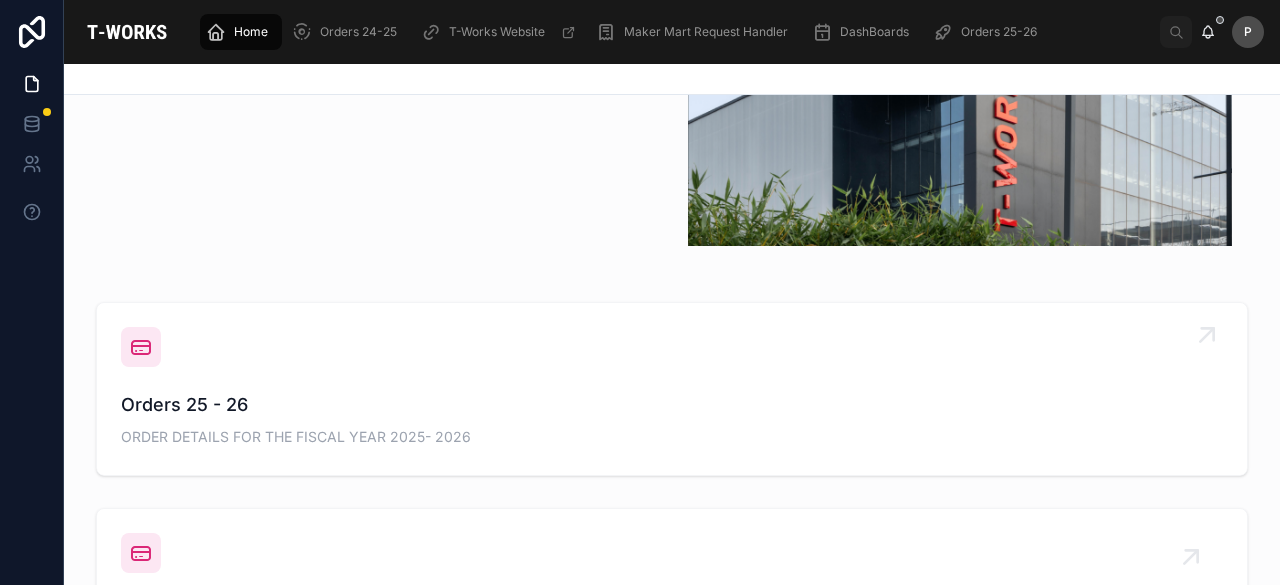 click on "Orders 25 - 26" at bounding box center (672, 405) 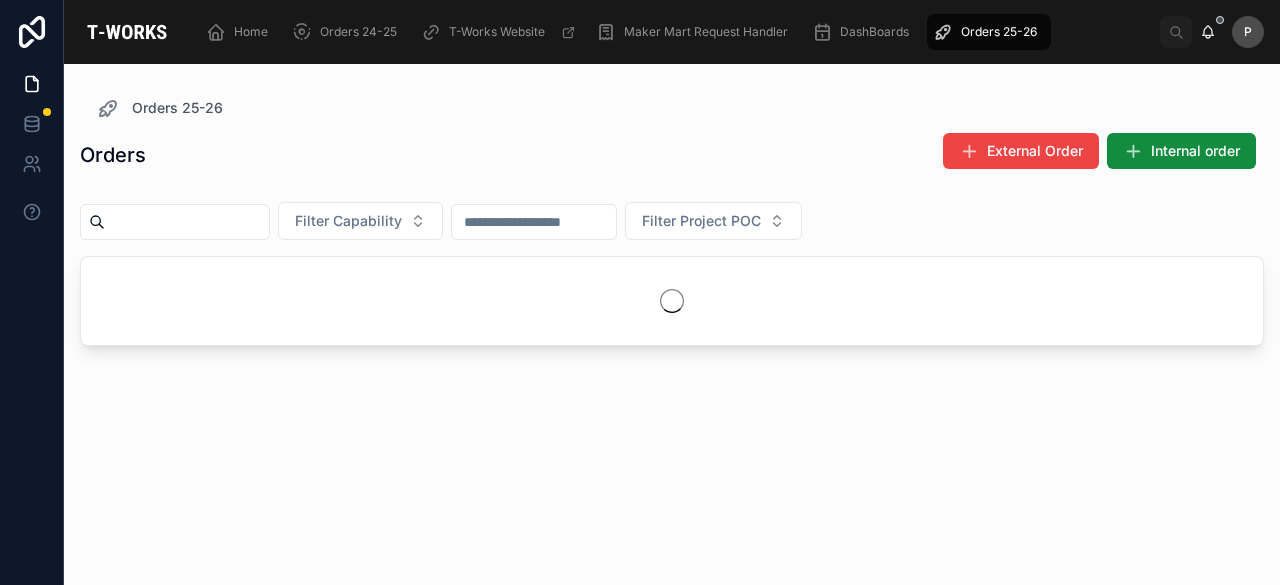 scroll, scrollTop: 0, scrollLeft: 0, axis: both 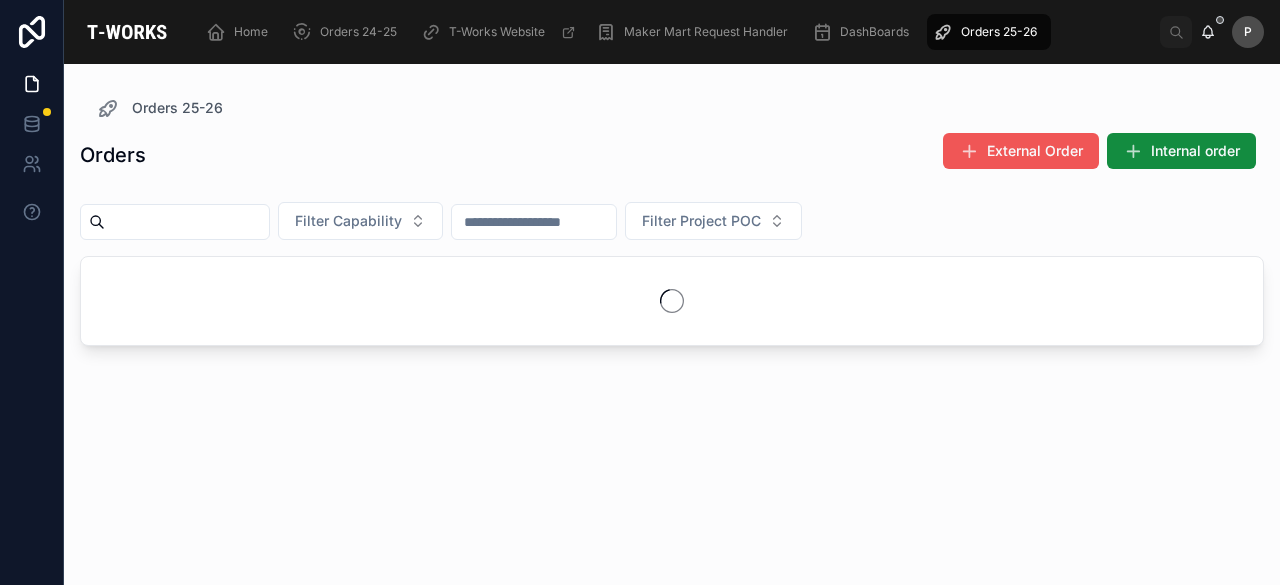 click on "External Order" at bounding box center (1035, 151) 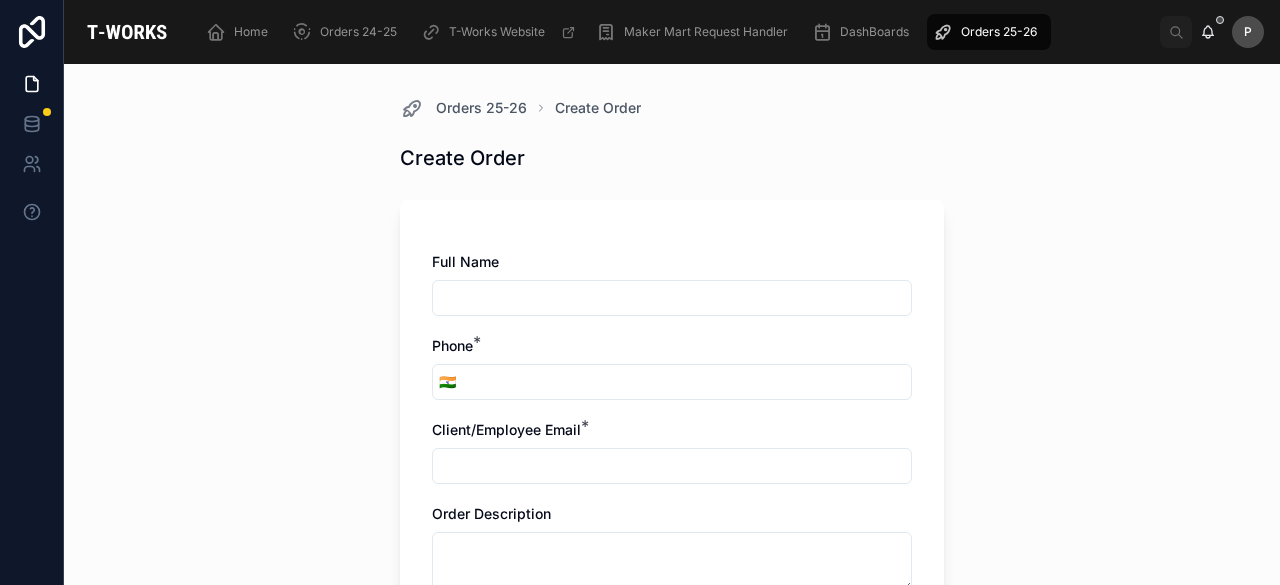 click at bounding box center (672, 298) 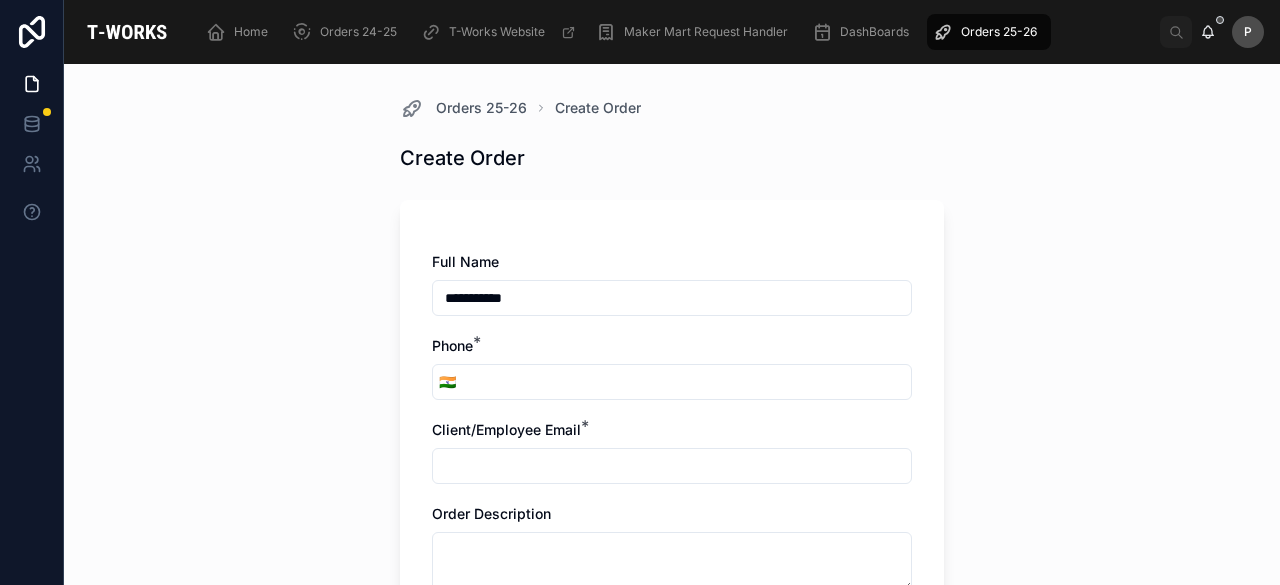 type on "**********" 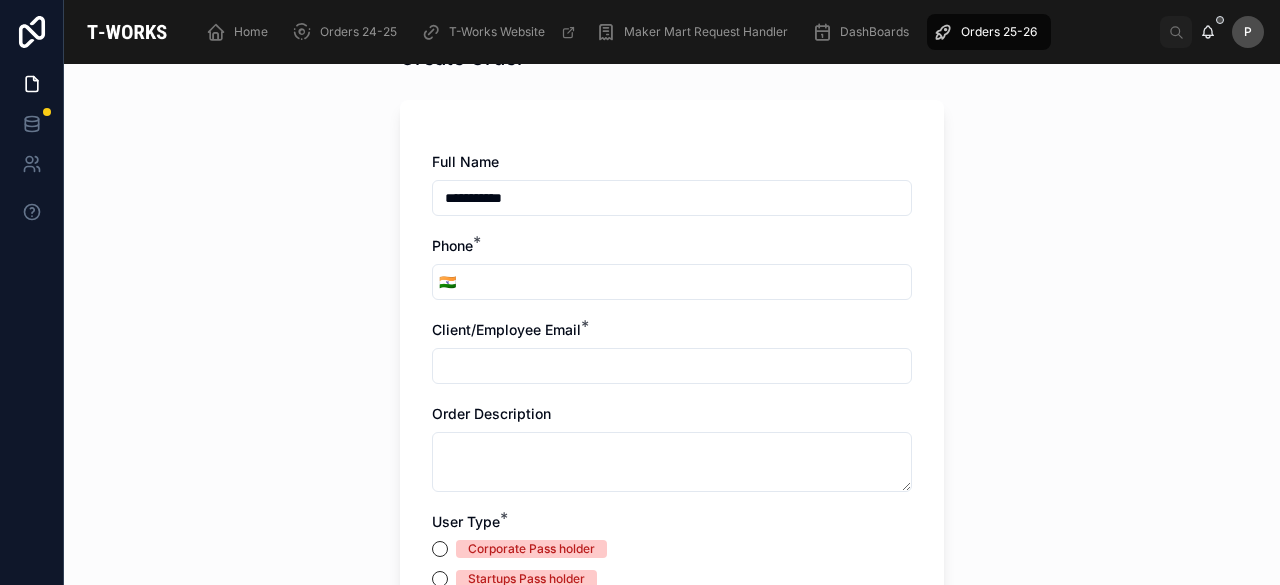 paste on "**********" 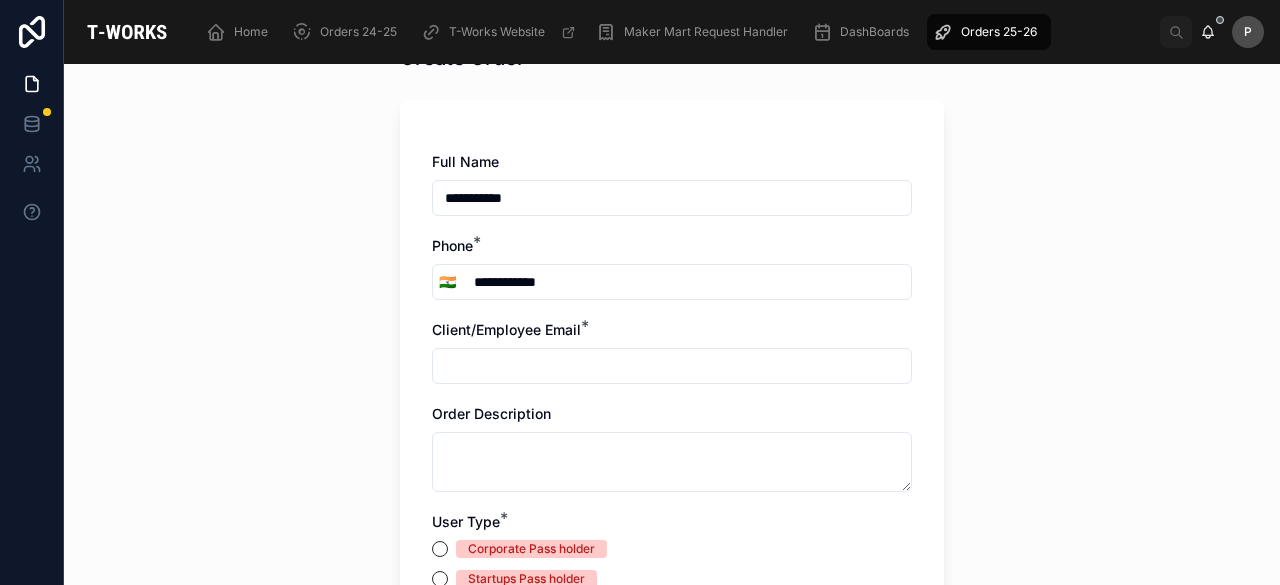 type on "**********" 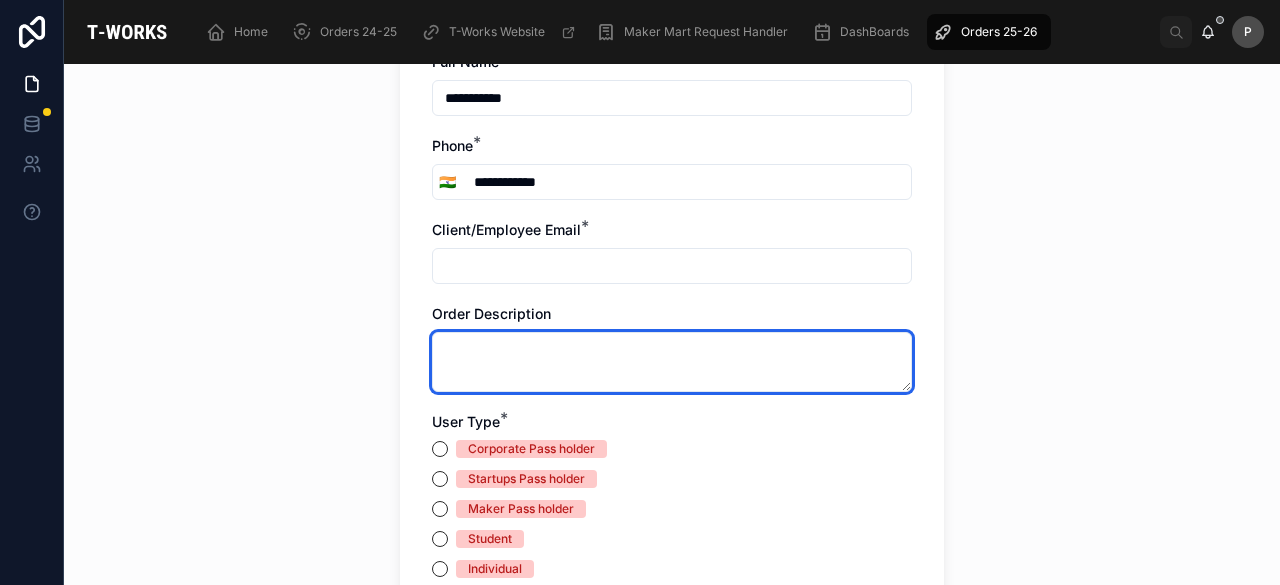drag, startPoint x: 530, startPoint y: 281, endPoint x: 476, endPoint y: 361, distance: 96.519424 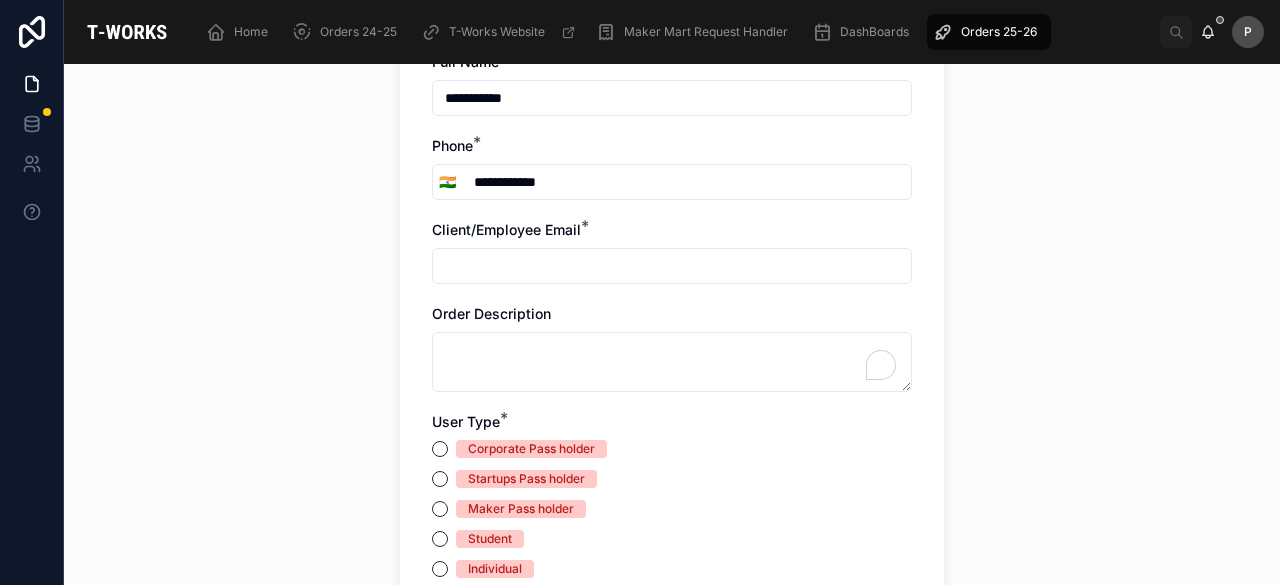 click at bounding box center (672, 266) 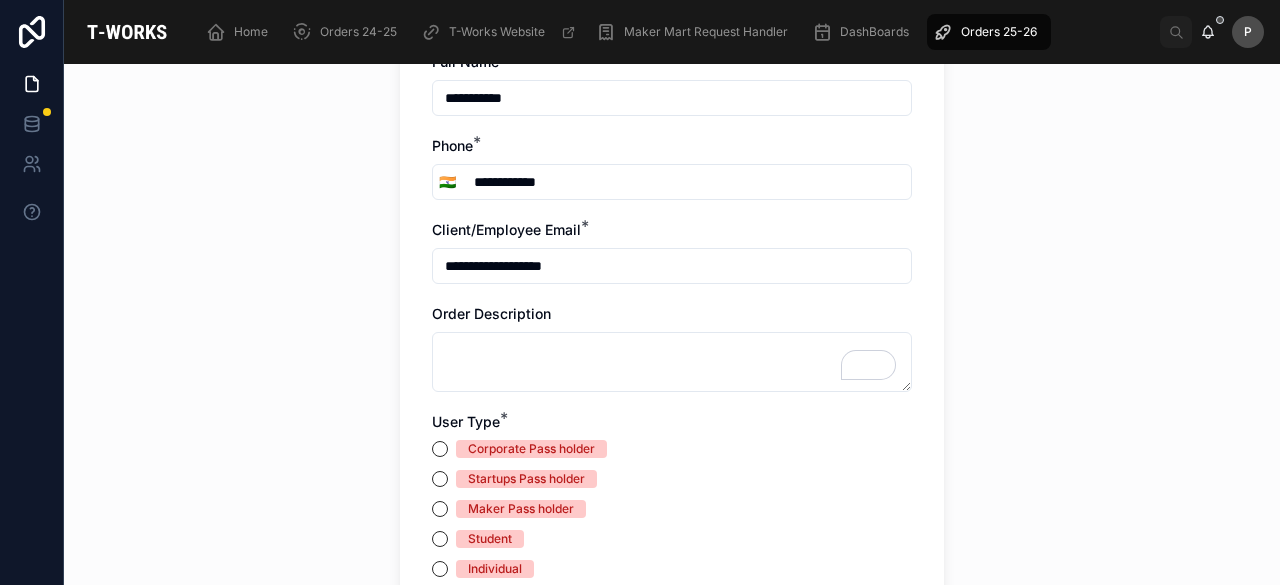 type on "**********" 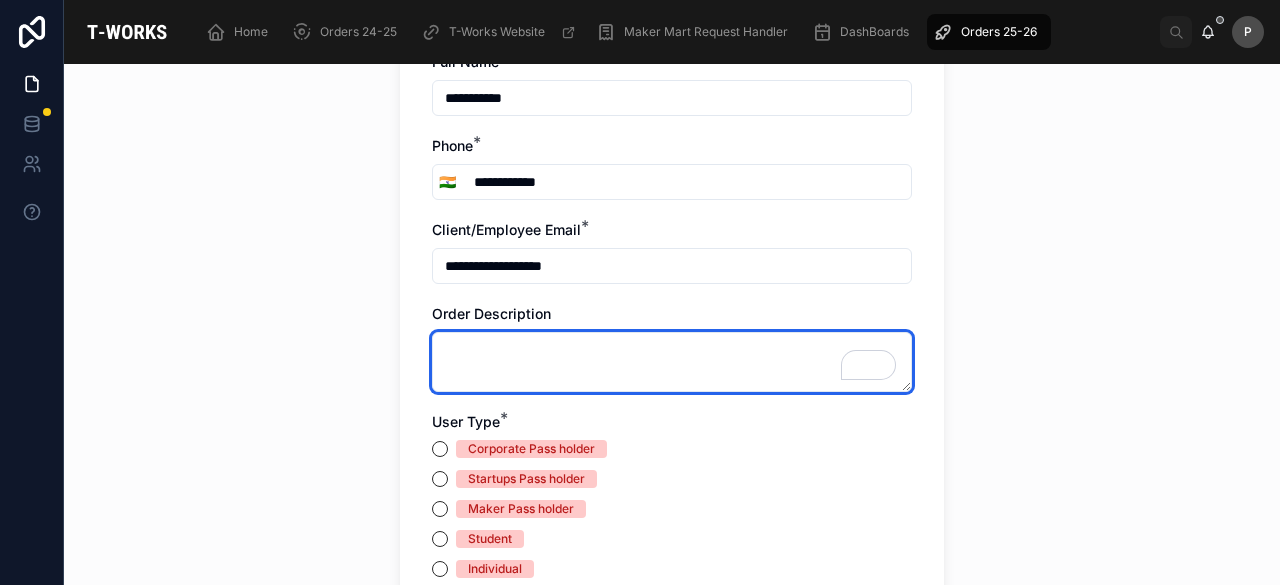 click at bounding box center (672, 362) 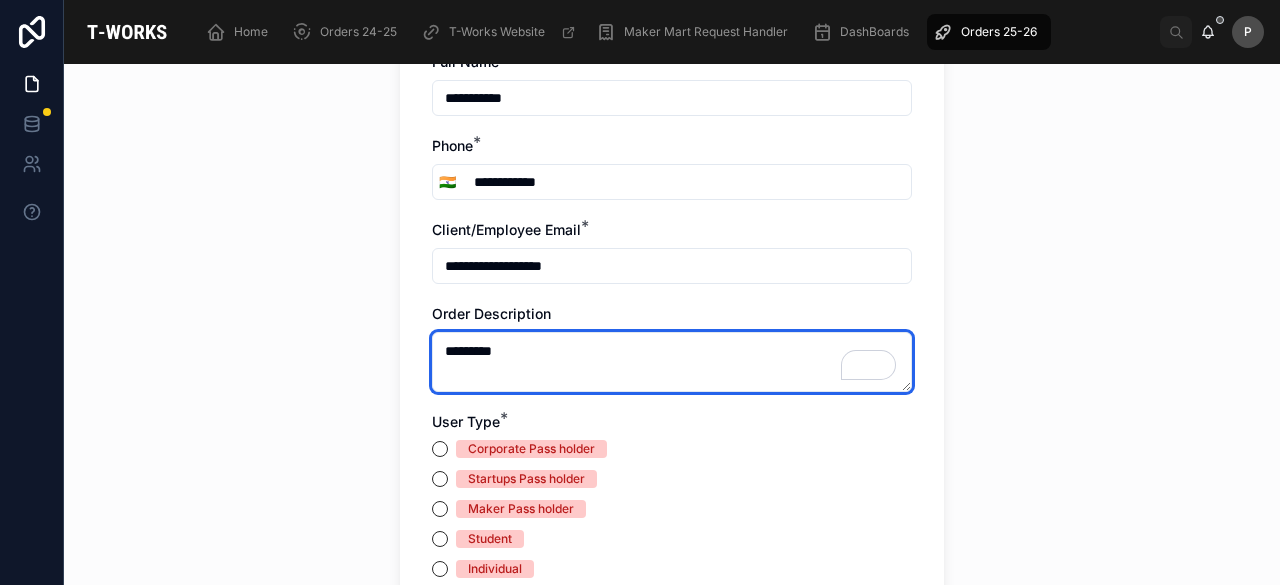 scroll, scrollTop: 273, scrollLeft: 0, axis: vertical 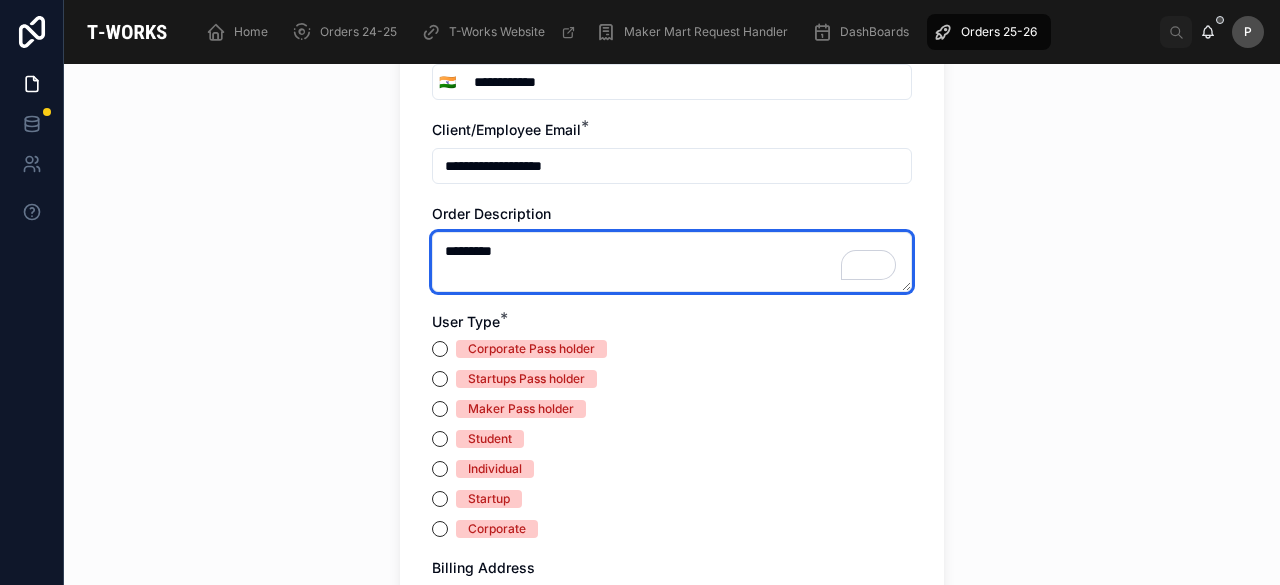 type on "*********" 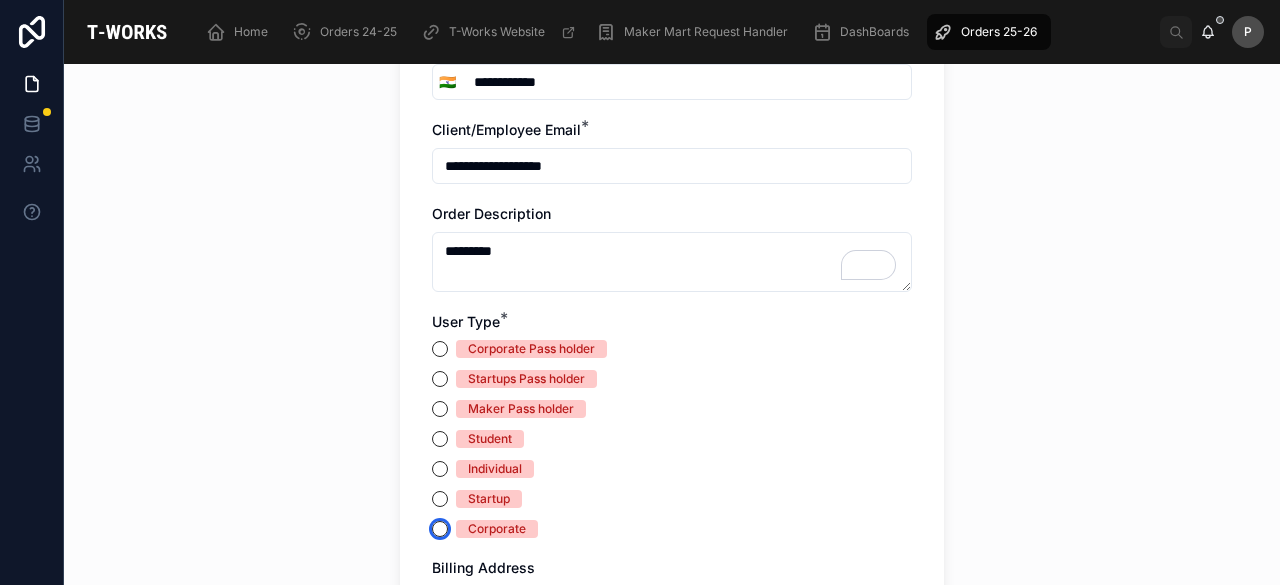 click on "Corporate" at bounding box center [440, 529] 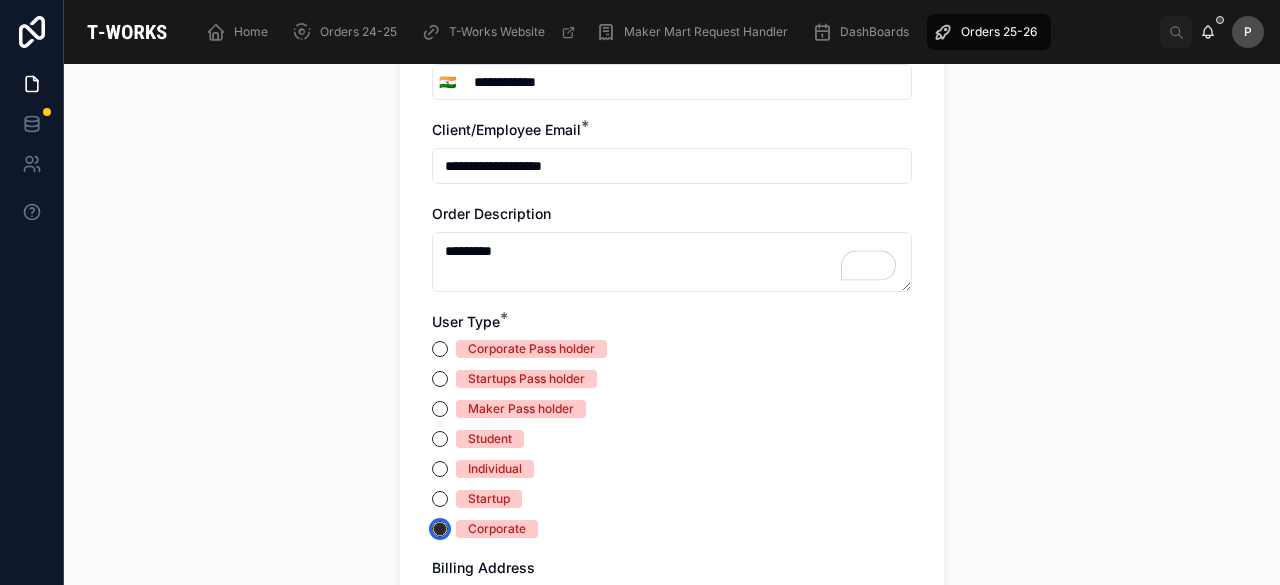scroll, scrollTop: 500, scrollLeft: 0, axis: vertical 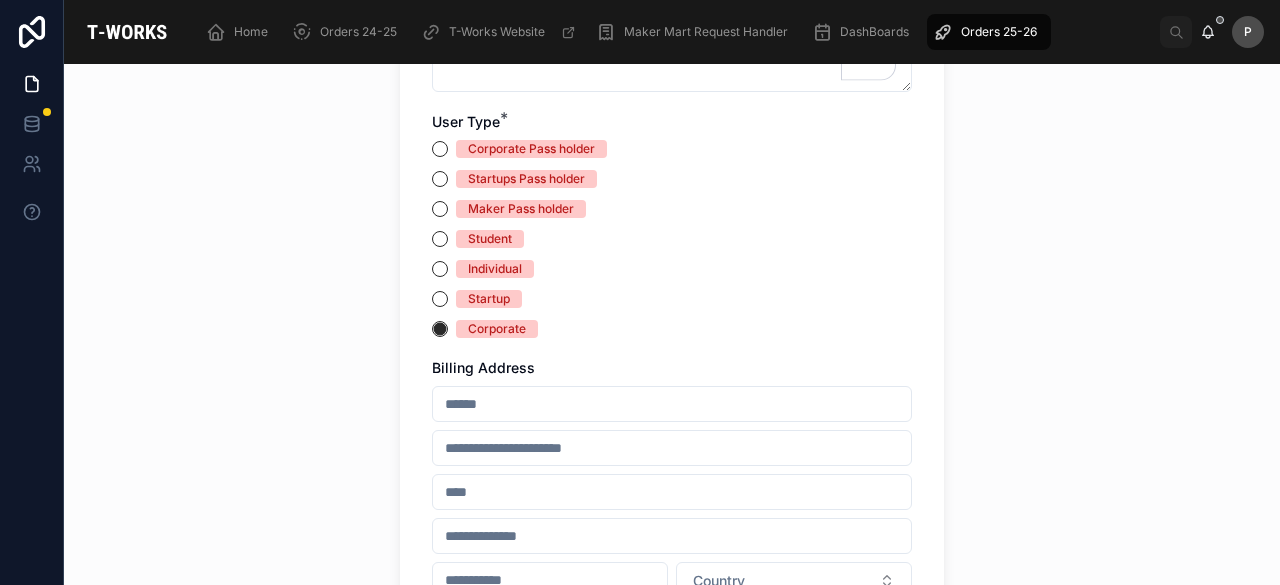 click at bounding box center [672, 404] 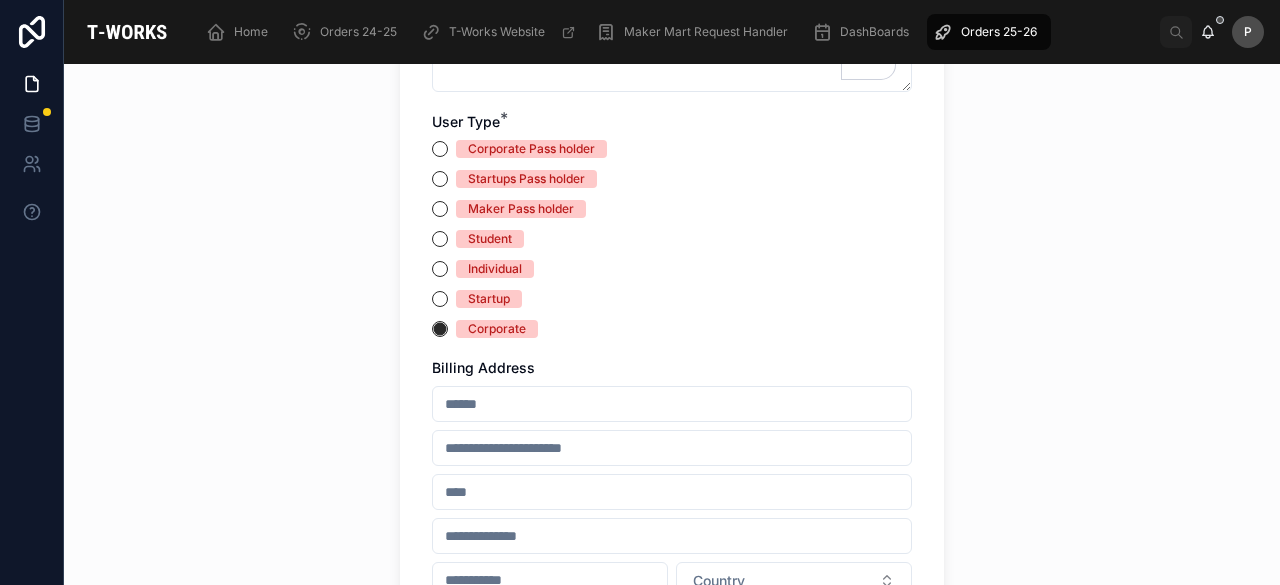 paste on "**********" 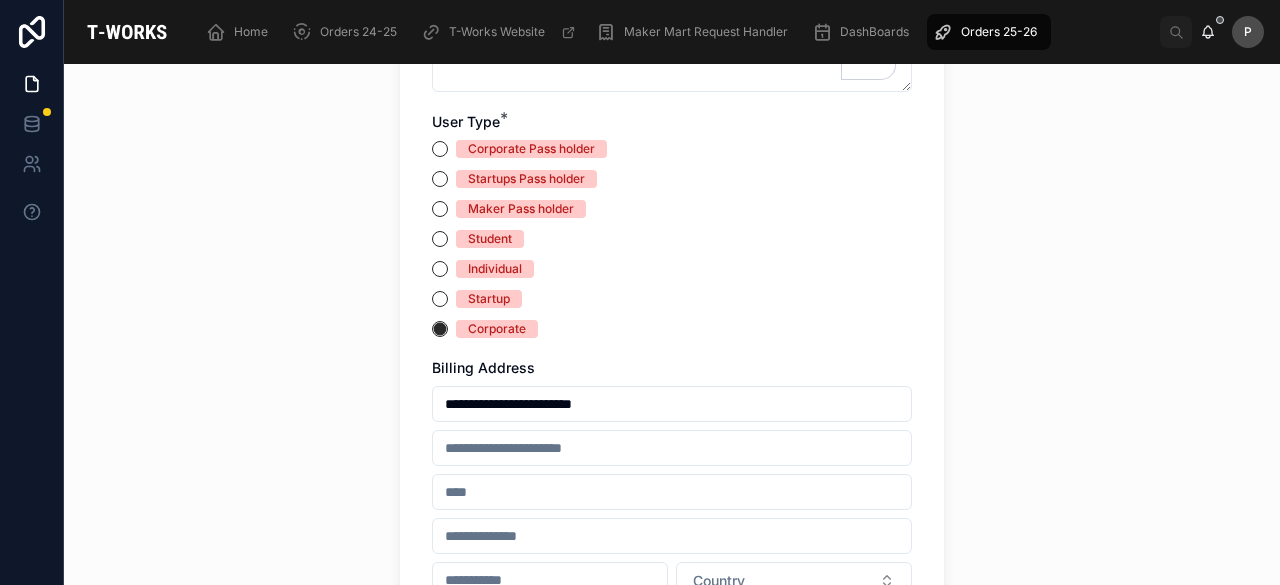 type on "**********" 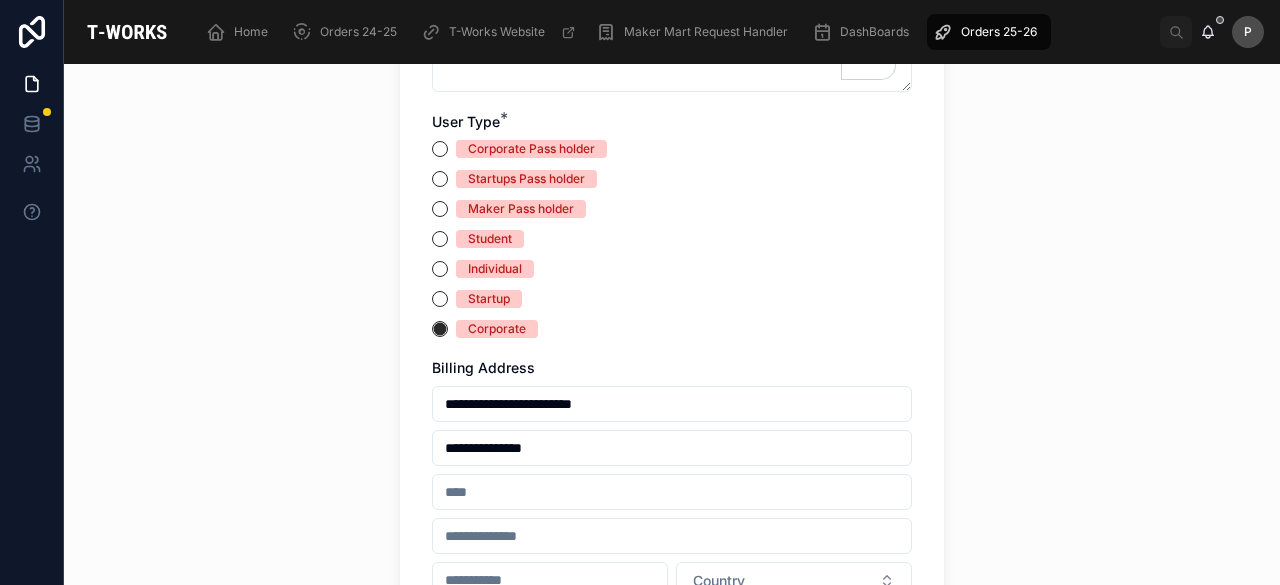 type on "**********" 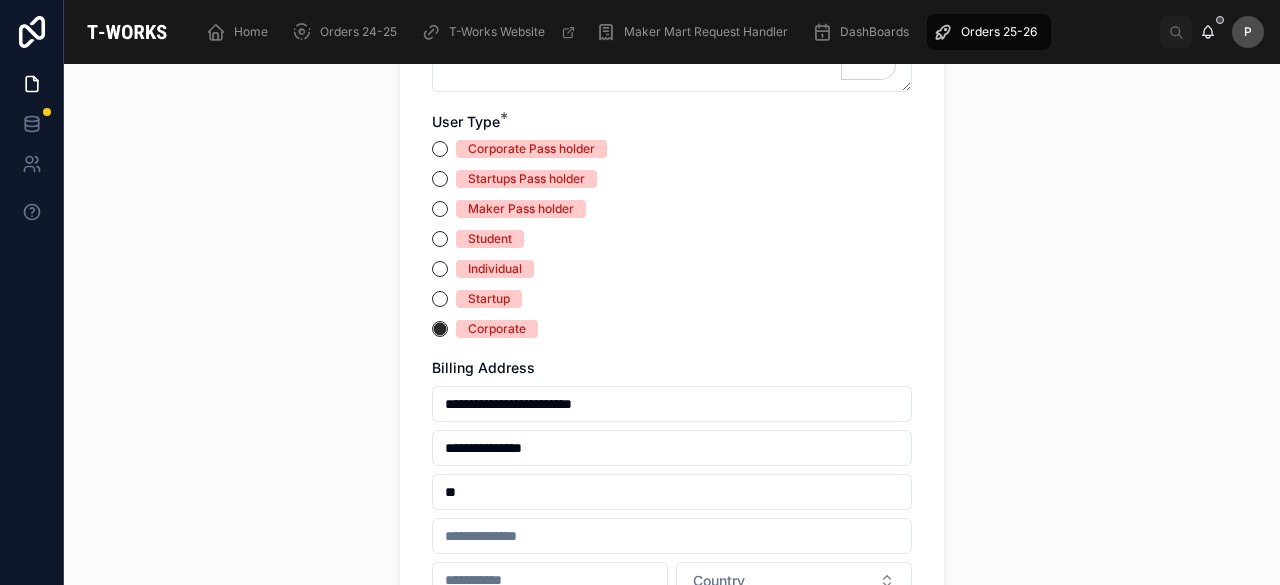 type on "*" 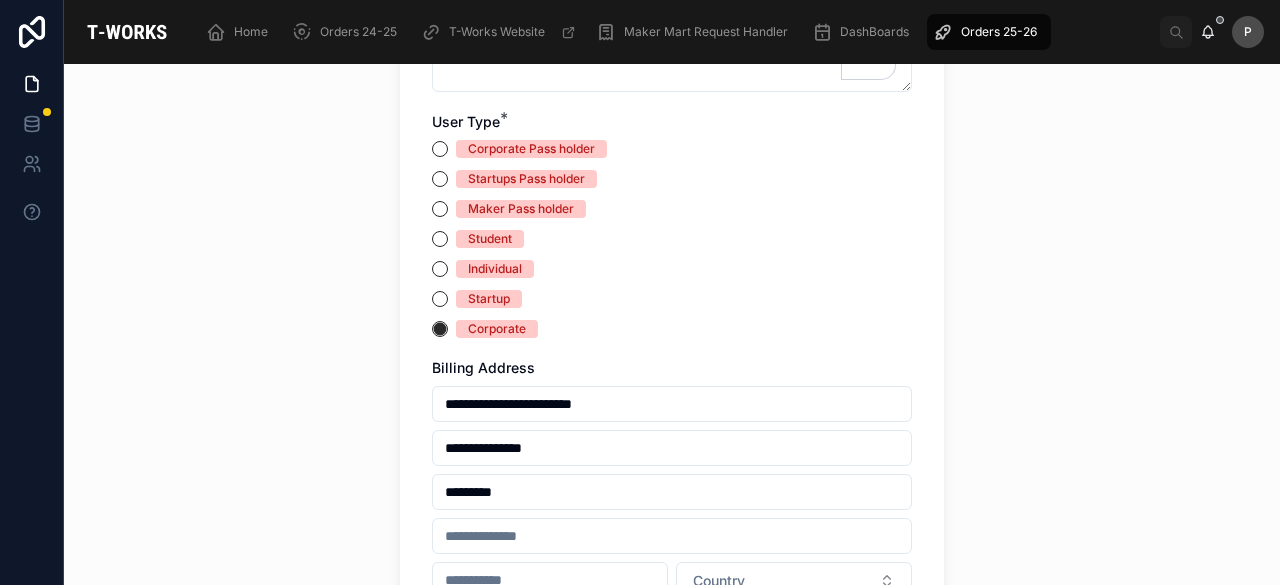 type on "*********" 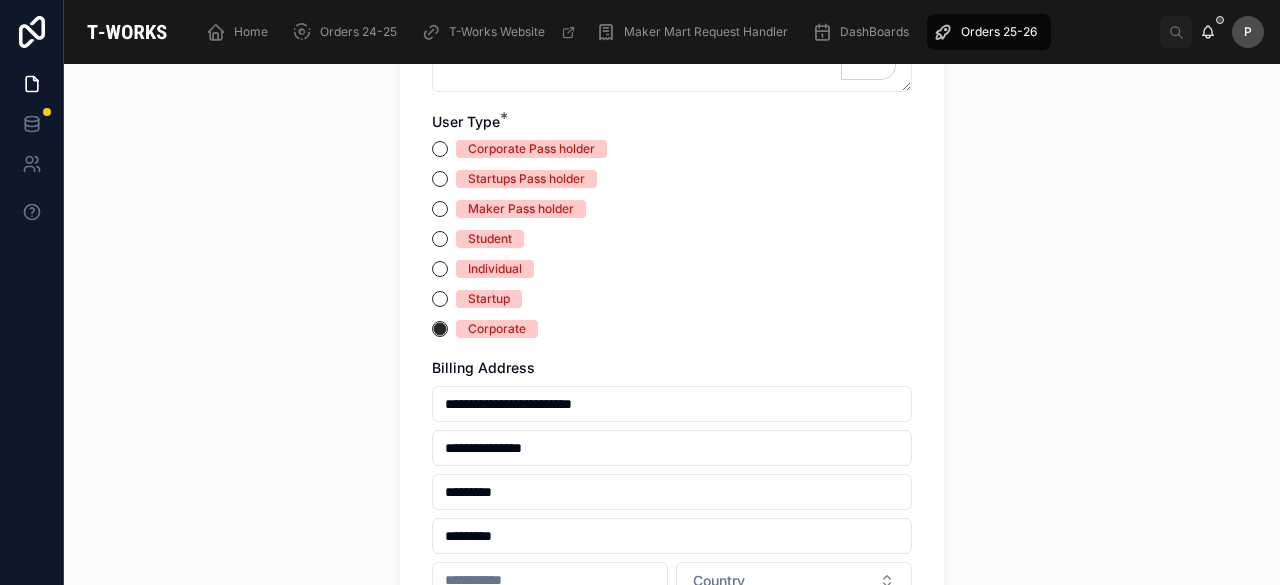type on "******" 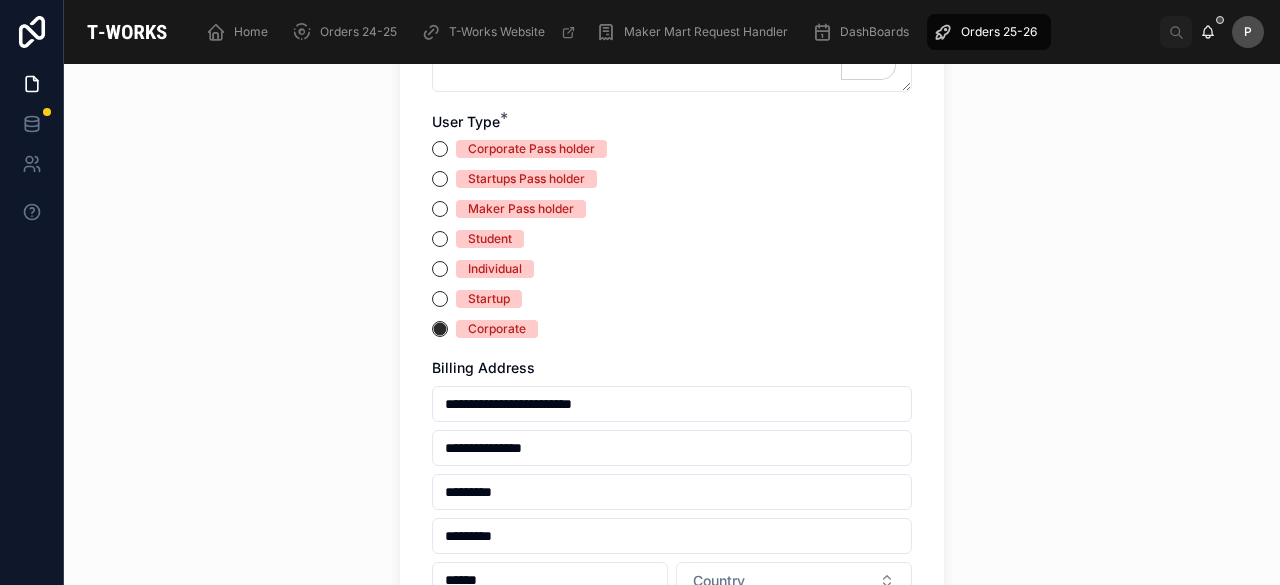 scroll, scrollTop: 700, scrollLeft: 0, axis: vertical 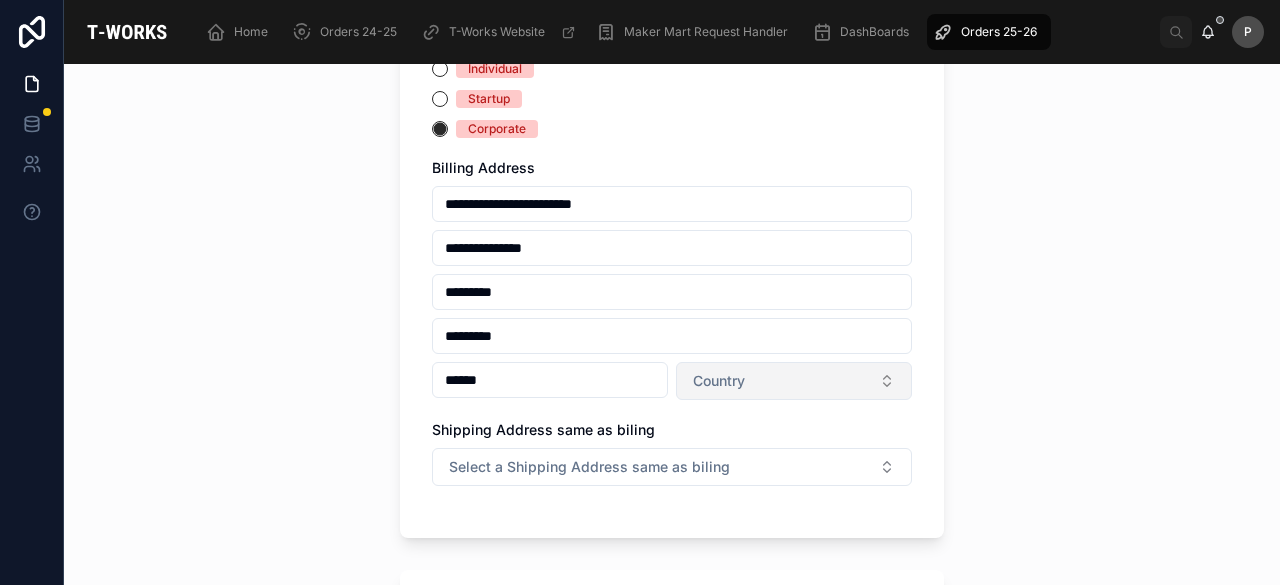 click on "Country" at bounding box center (794, 381) 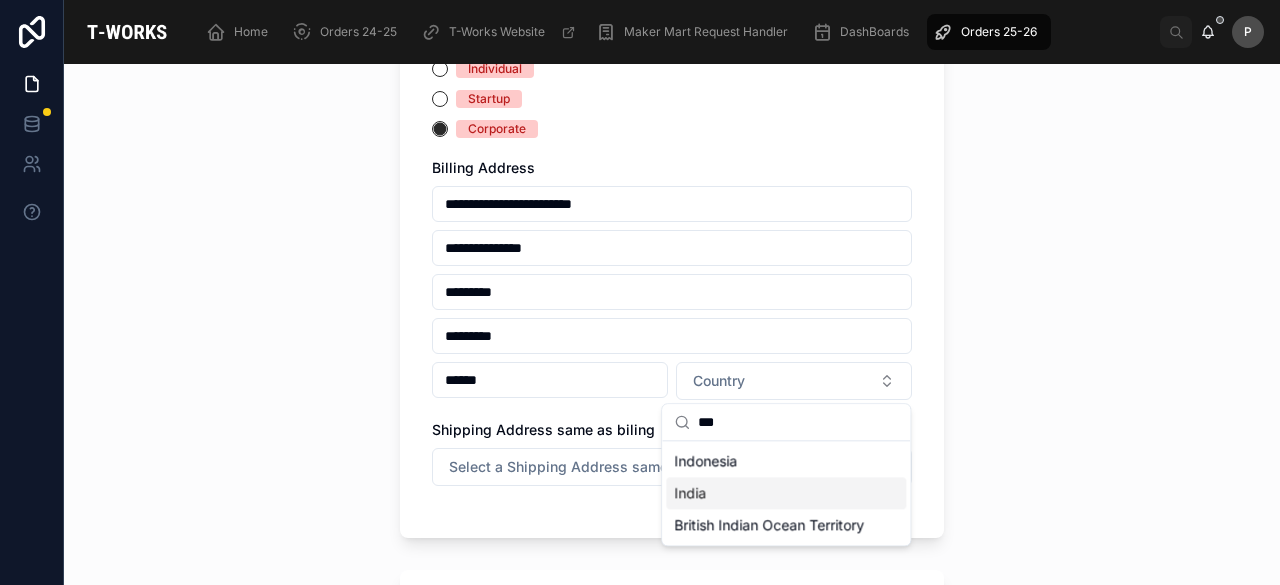 type on "***" 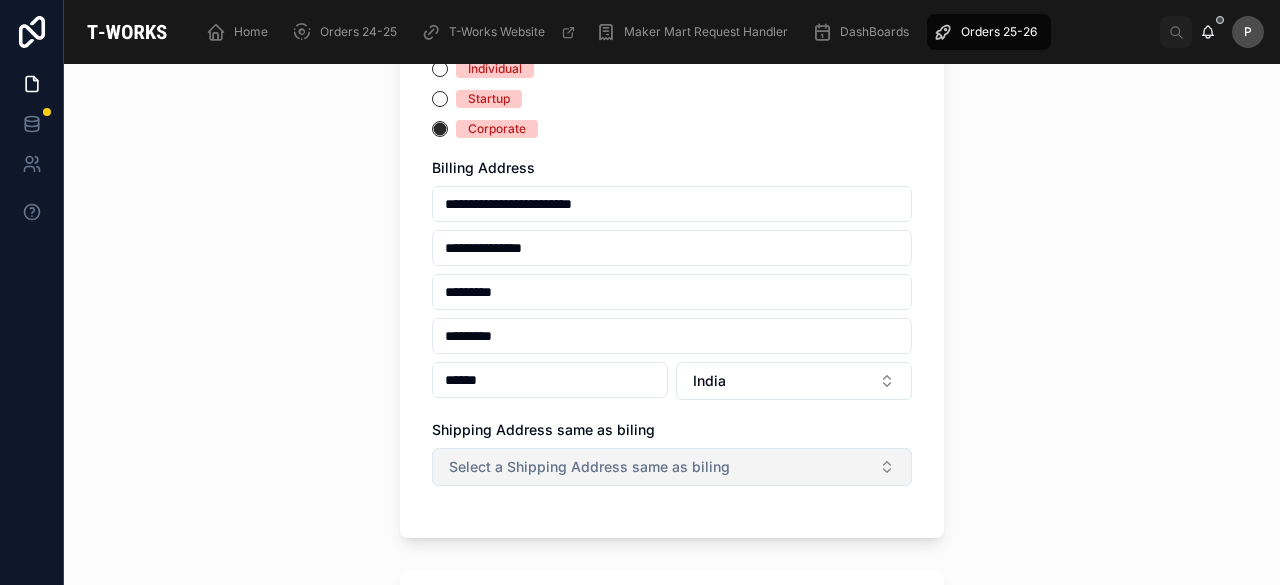 click on "Select a Shipping Address same as biling" at bounding box center (589, 467) 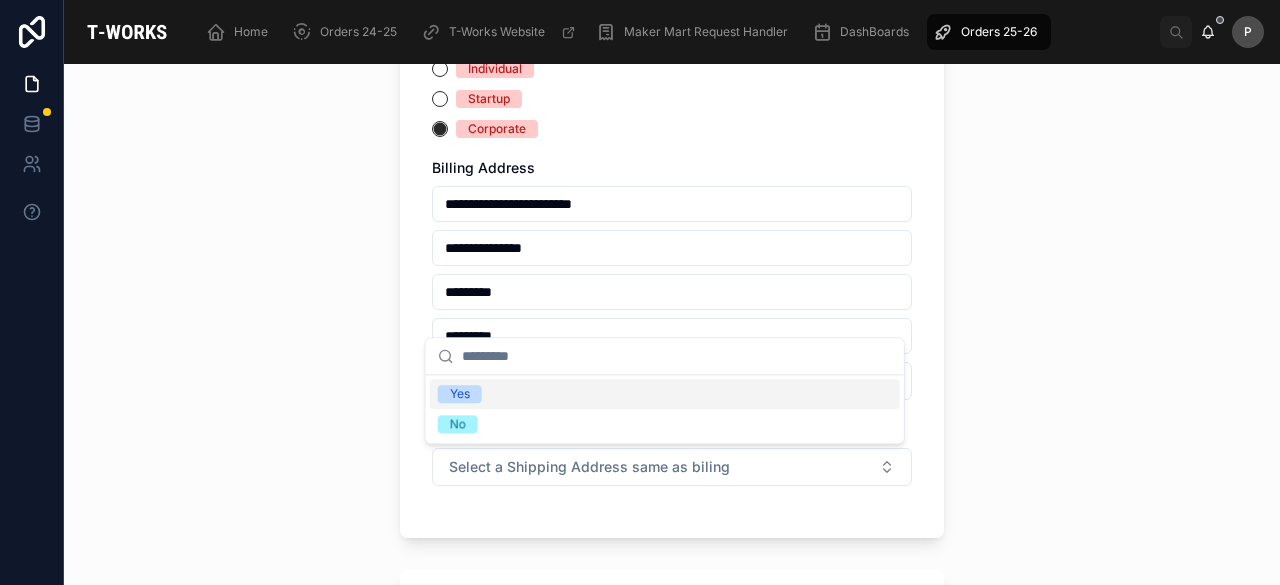 click on "Yes" at bounding box center (460, 394) 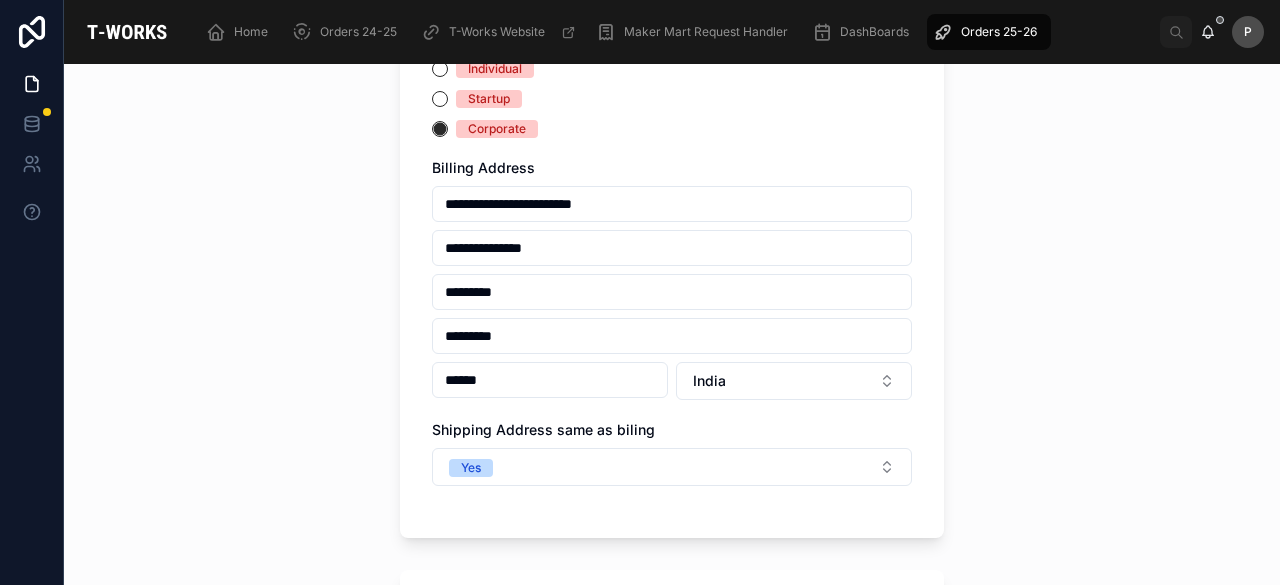 scroll, scrollTop: 876, scrollLeft: 0, axis: vertical 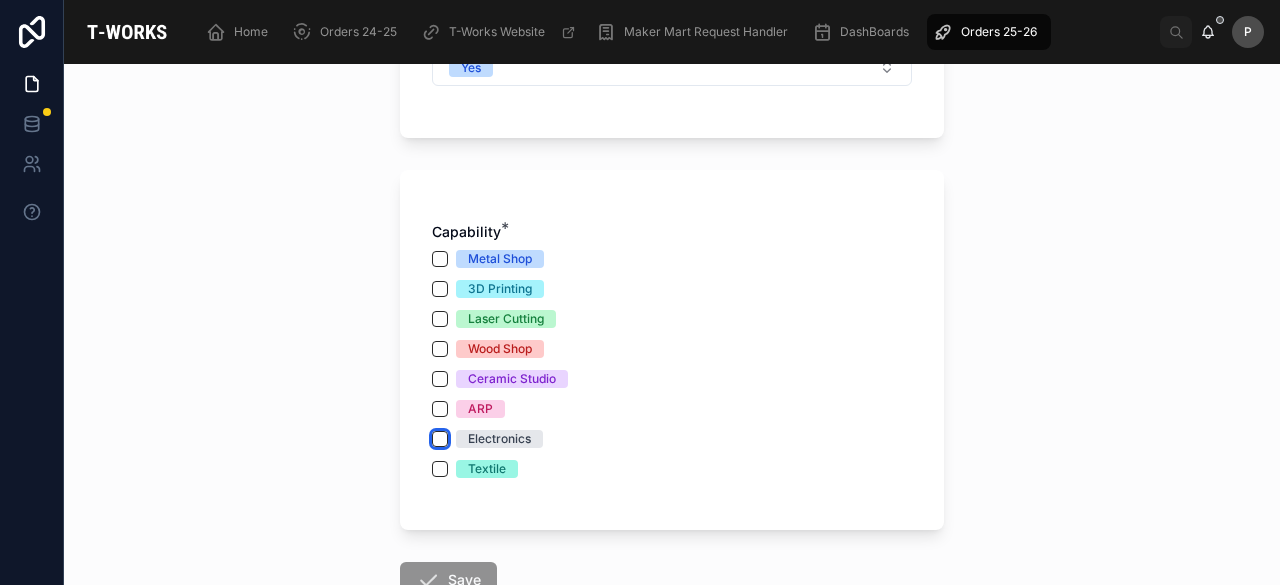 click on "Electronics" at bounding box center (440, 439) 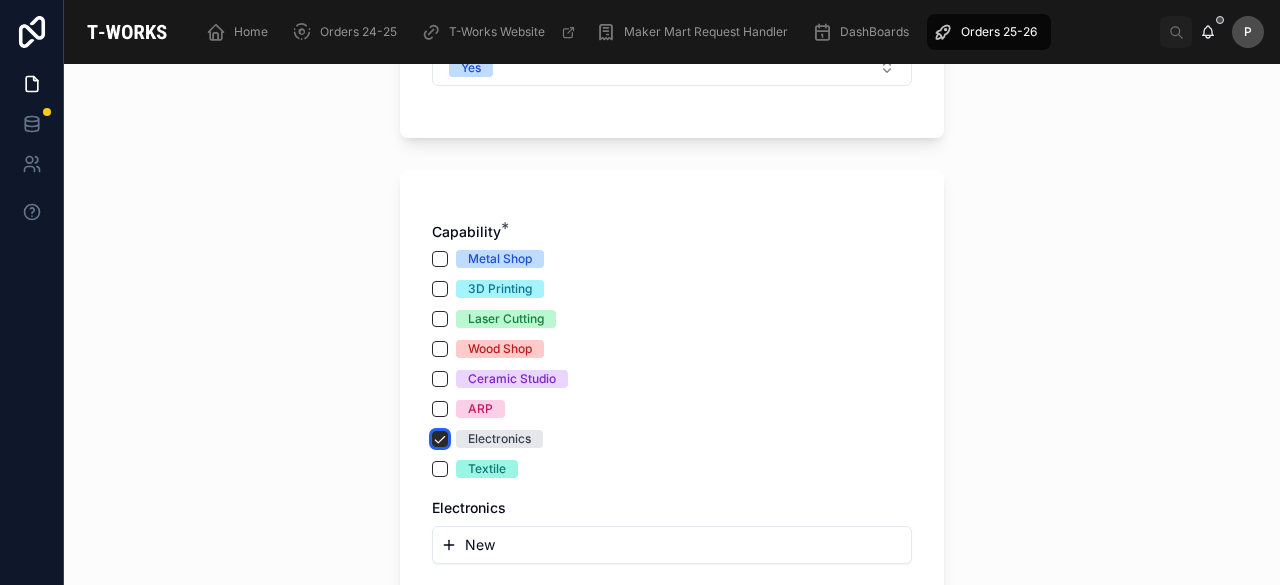 scroll, scrollTop: 1300, scrollLeft: 0, axis: vertical 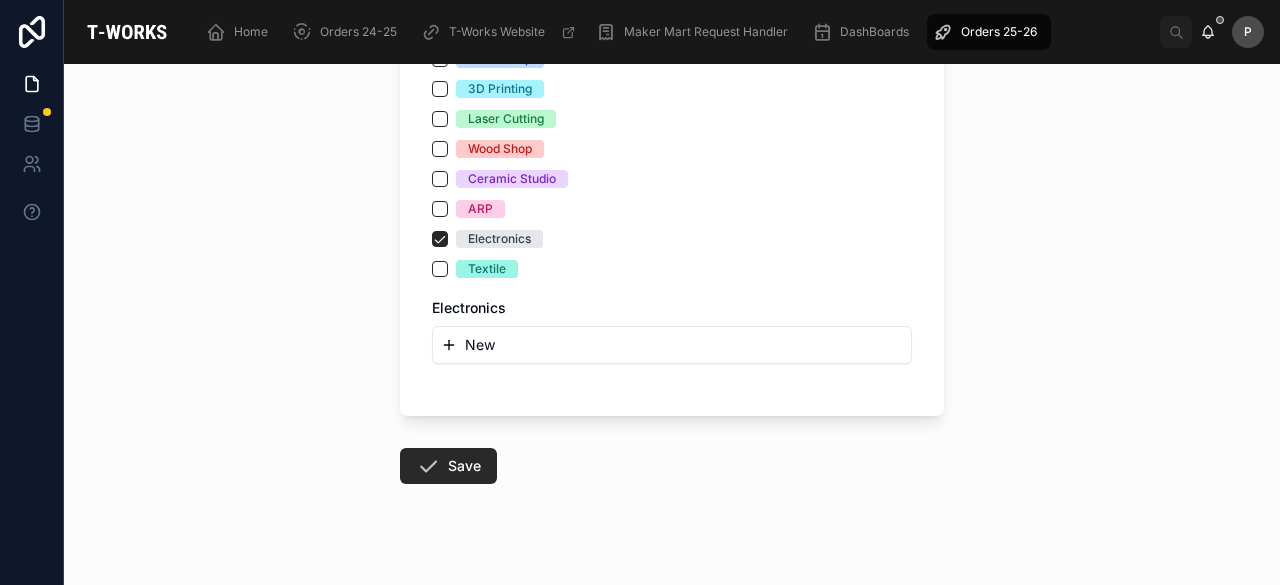 click on "New" at bounding box center [480, 345] 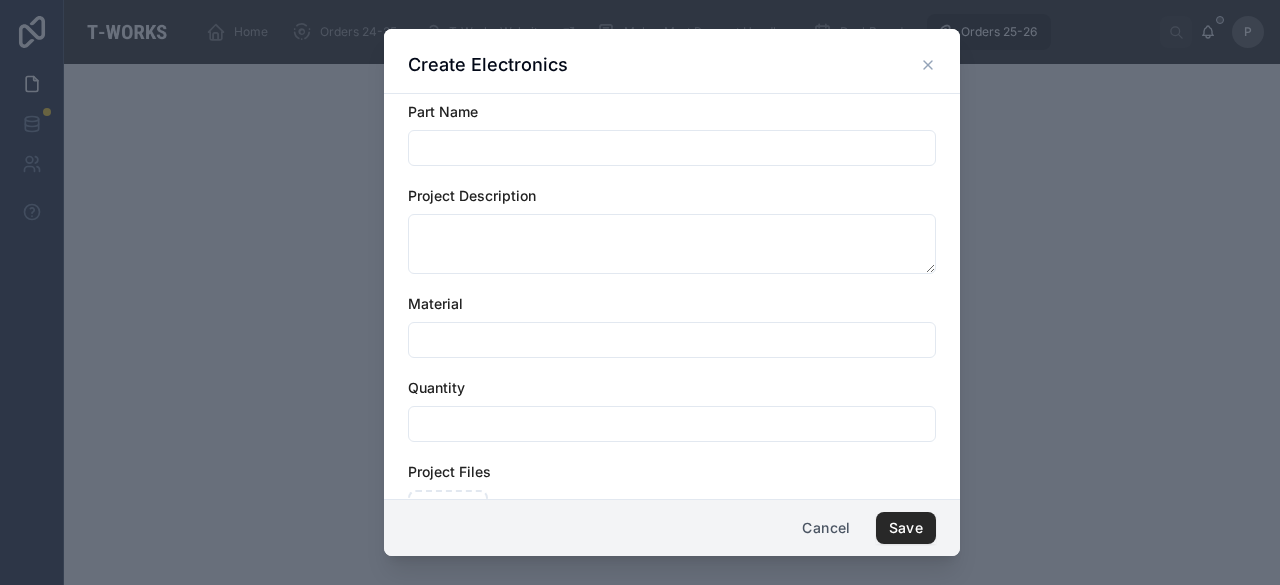 click at bounding box center (672, 148) 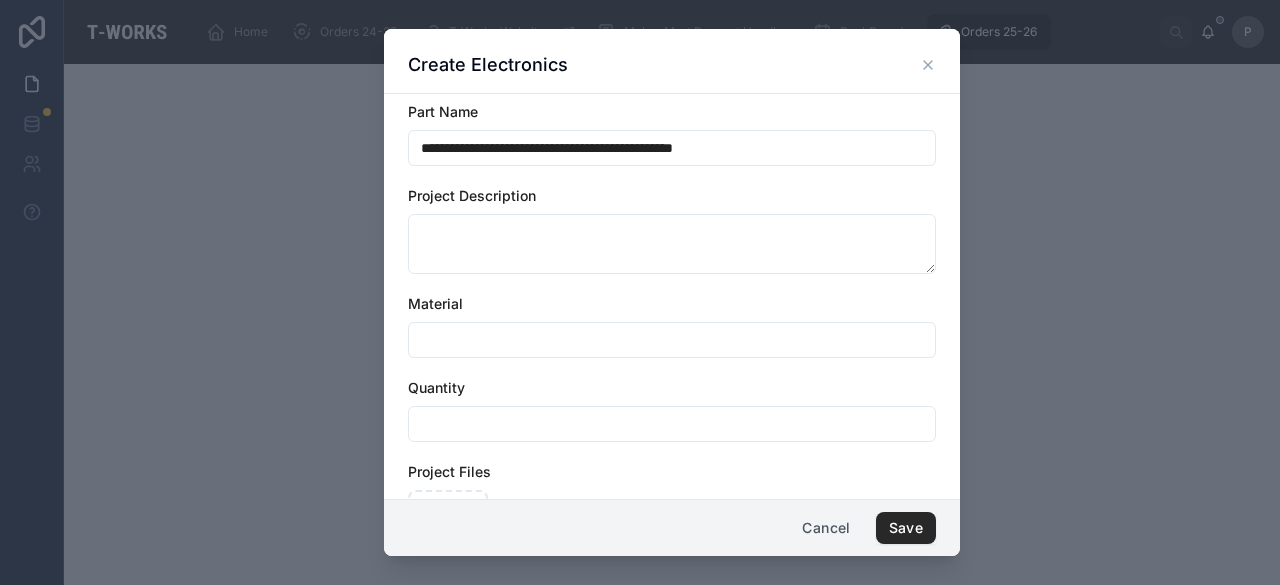 drag, startPoint x: 458, startPoint y: 145, endPoint x: 313, endPoint y: 146, distance: 145.00345 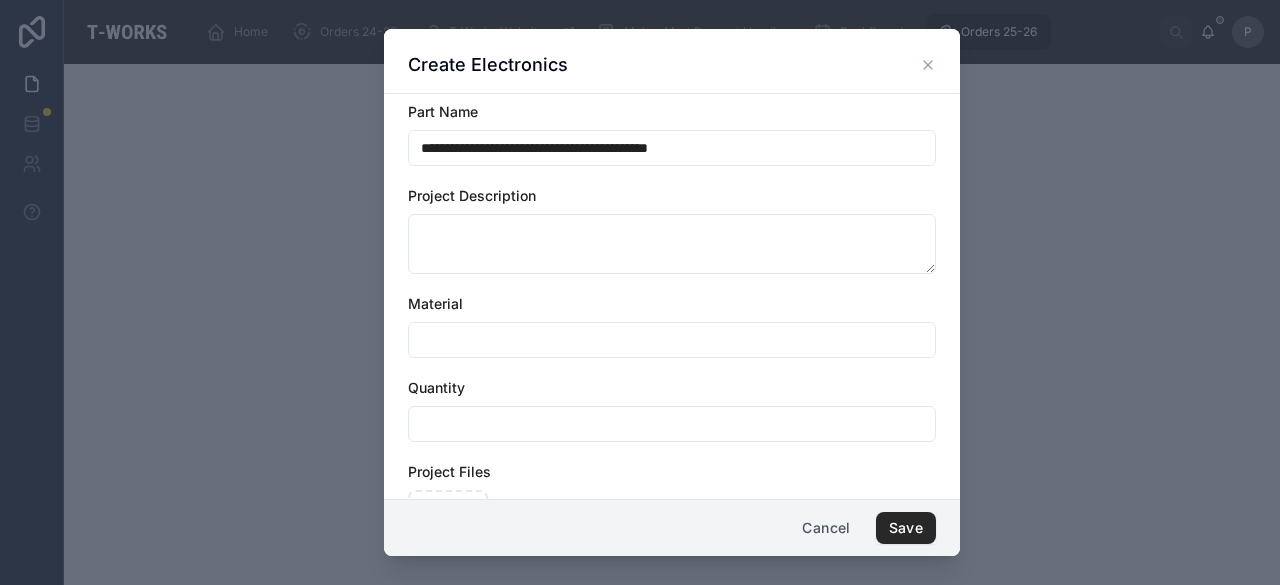 type on "**********" 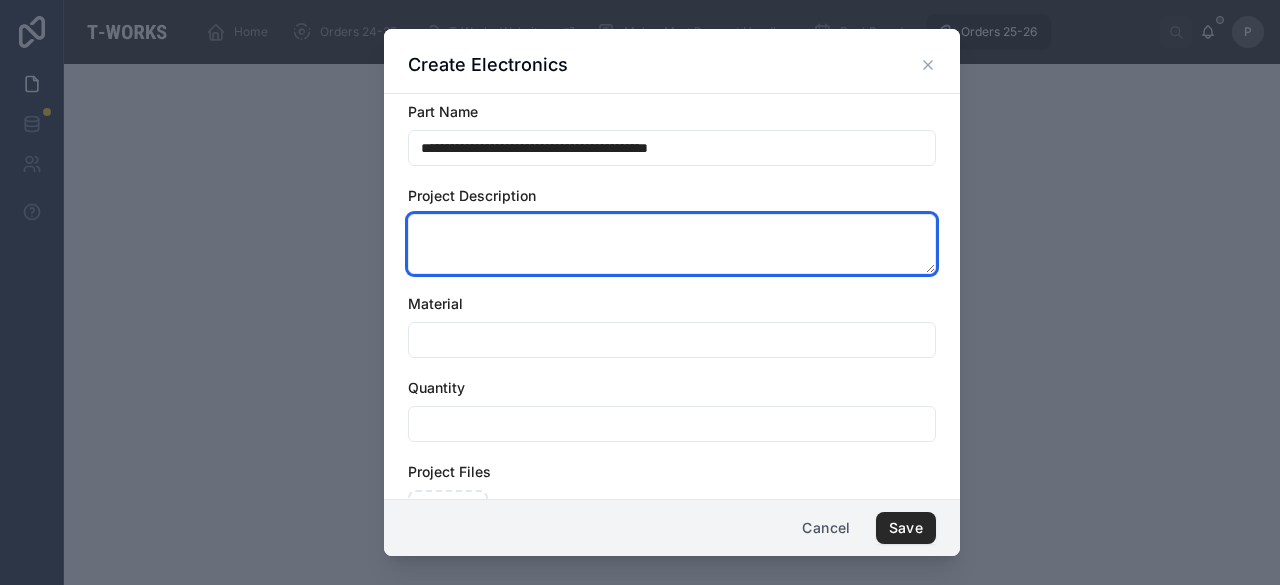 click at bounding box center (672, 244) 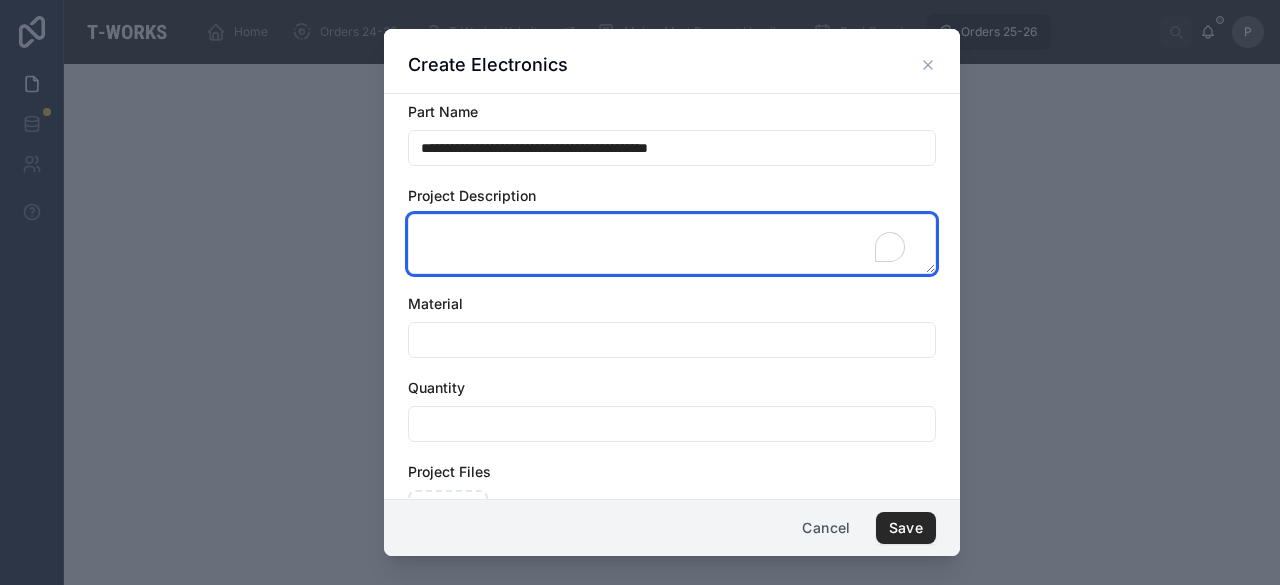 paste on "**********" 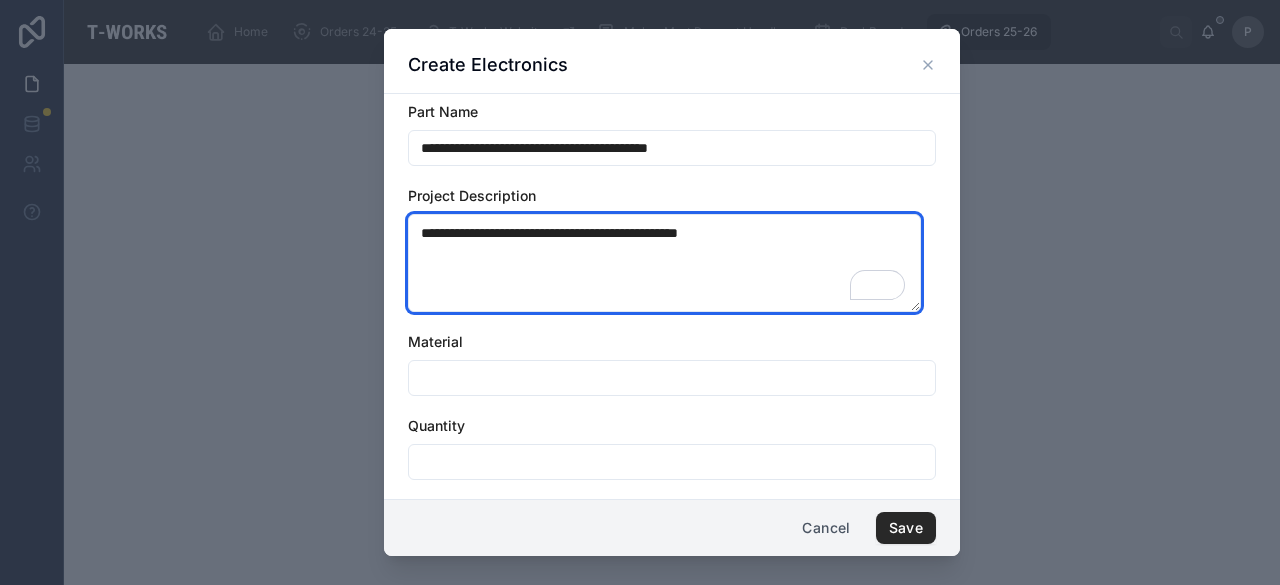 scroll, scrollTop: 1300, scrollLeft: 0, axis: vertical 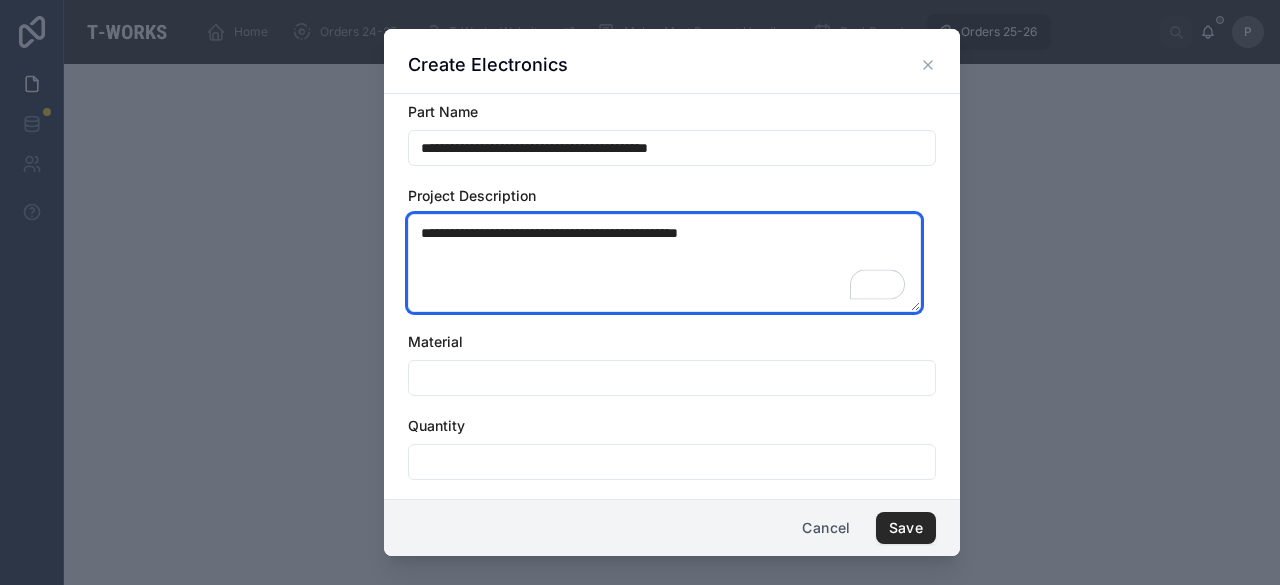 drag, startPoint x: 777, startPoint y: 234, endPoint x: 312, endPoint y: 231, distance: 465.00967 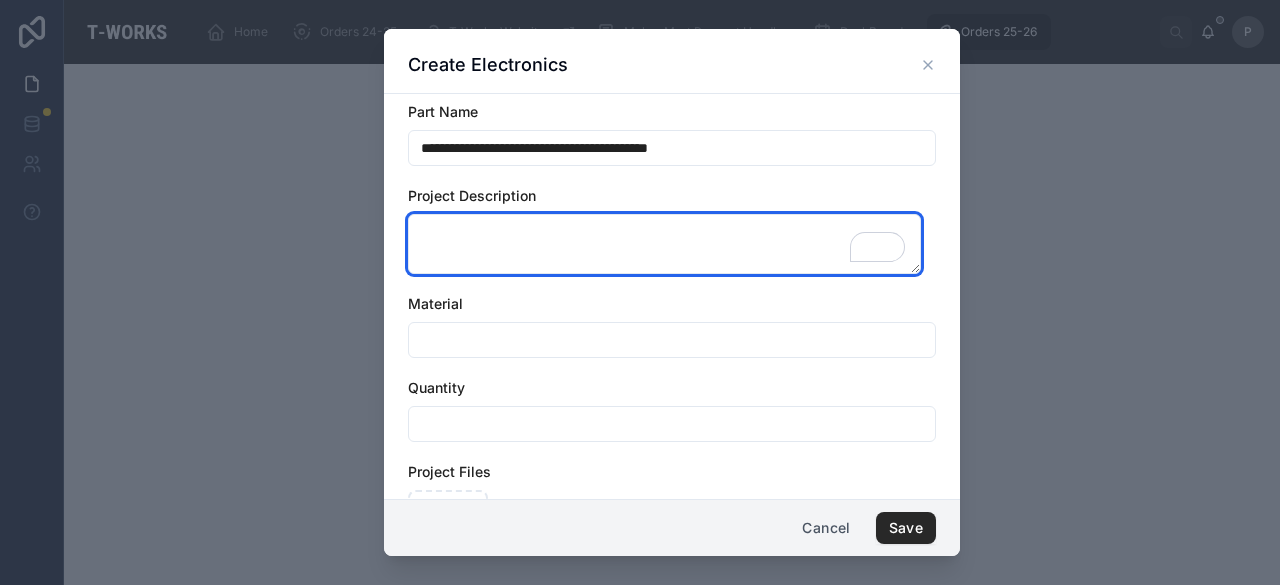 paste on "**********" 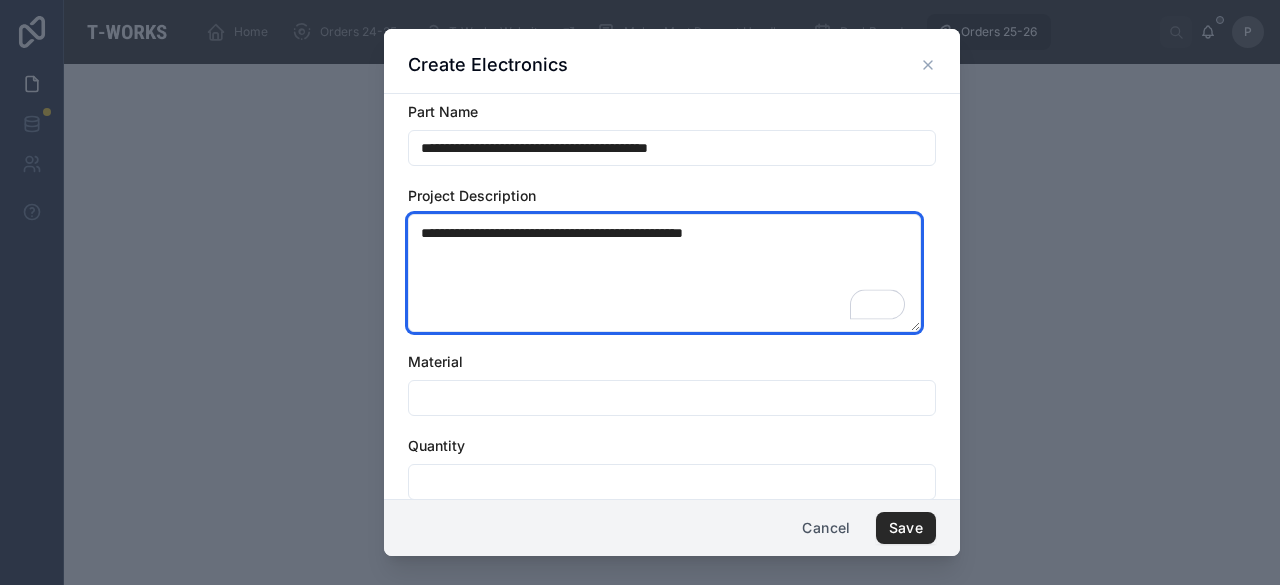 drag, startPoint x: 452, startPoint y: 231, endPoint x: 372, endPoint y: 243, distance: 80.895 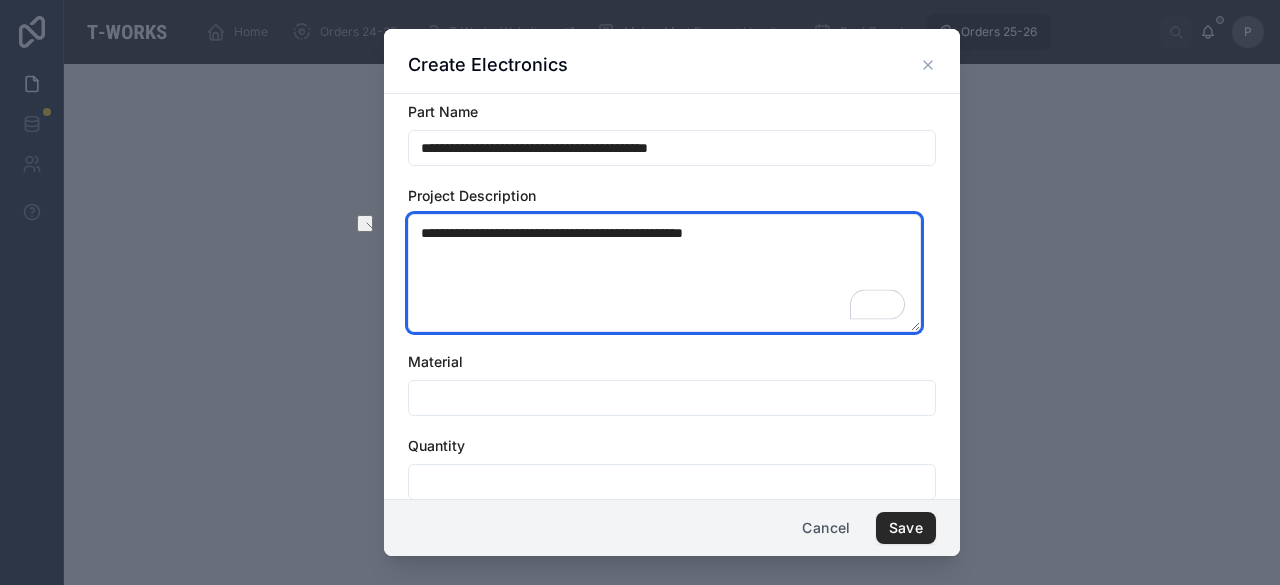 click on "**********" at bounding box center (664, 272) 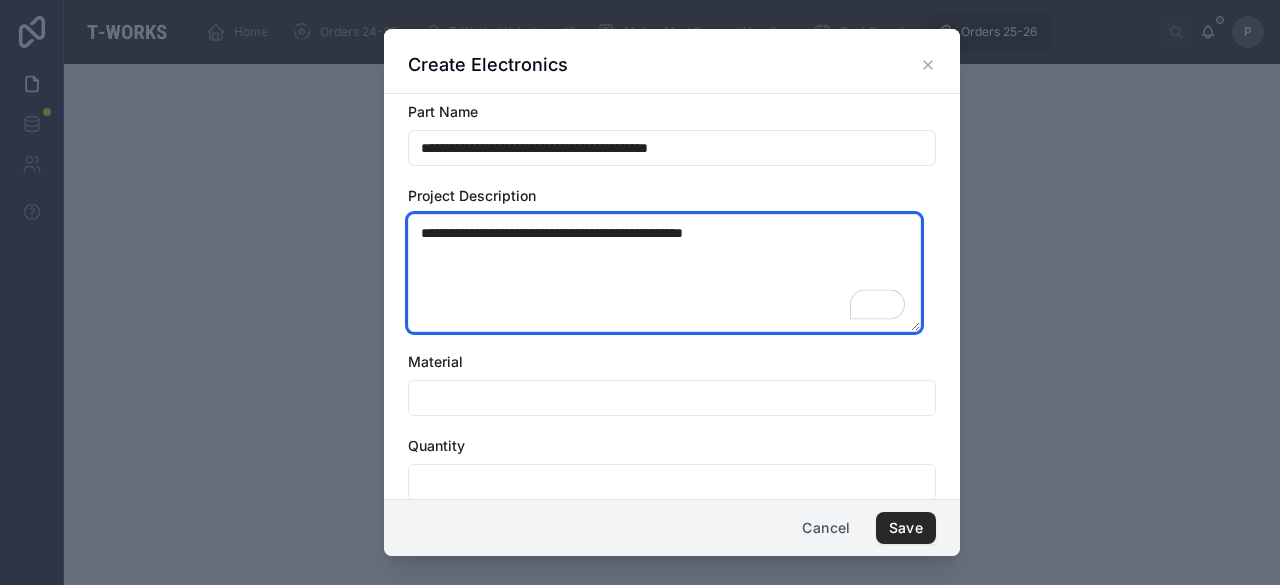 click on "**********" at bounding box center [664, 272] 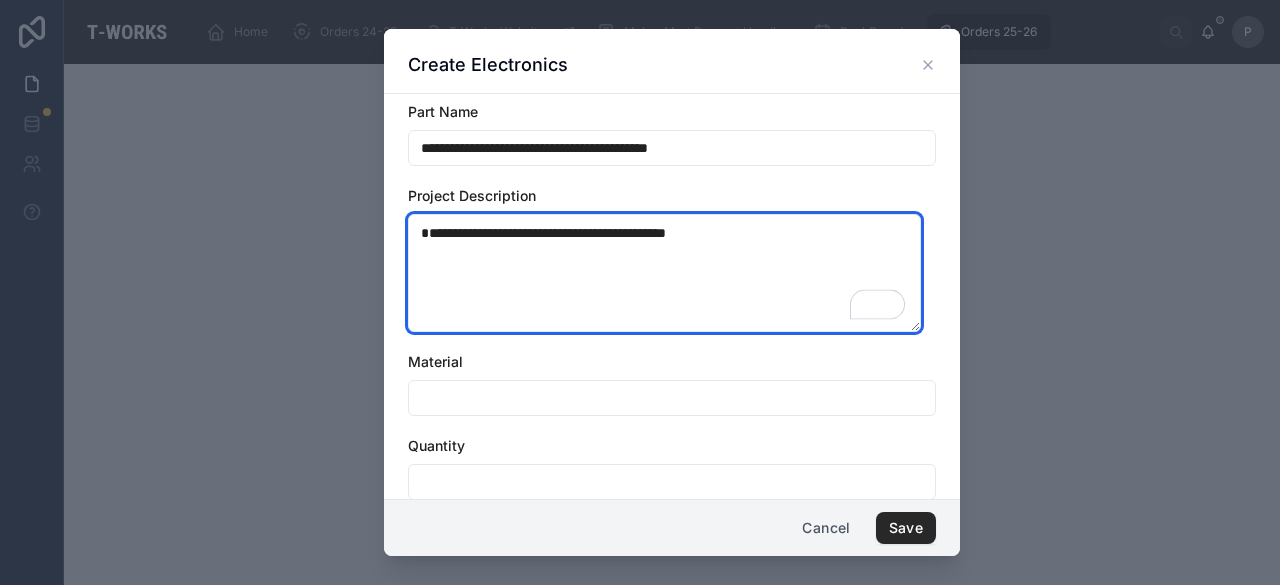scroll, scrollTop: 0, scrollLeft: 0, axis: both 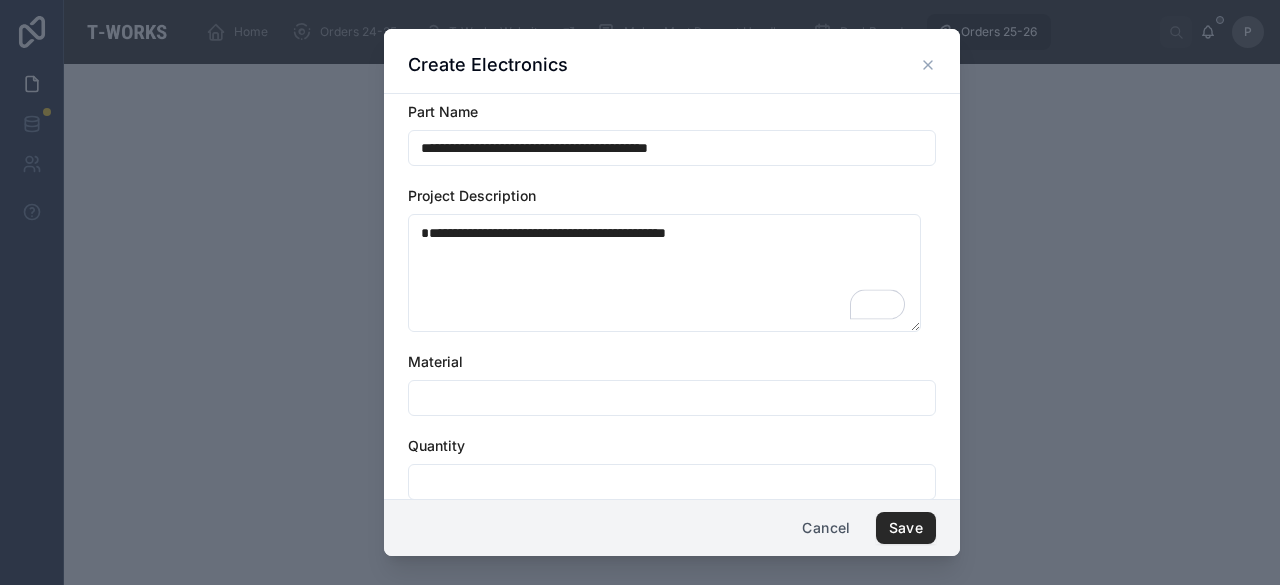 click on "**********" at bounding box center [672, 296] 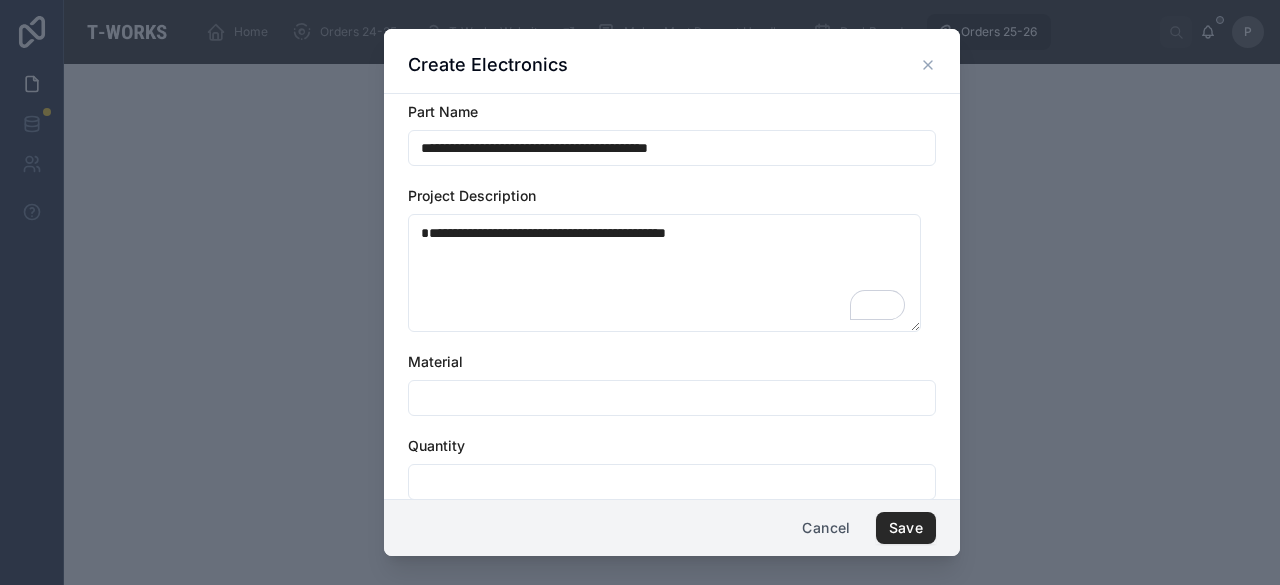 click at bounding box center [672, 398] 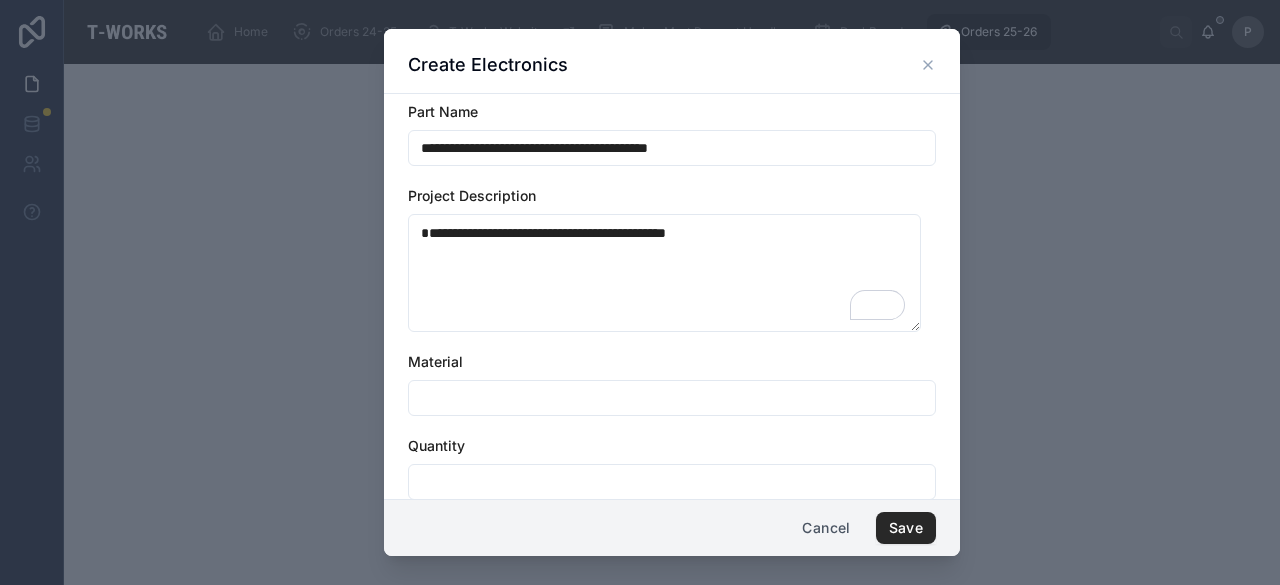 click at bounding box center (672, 398) 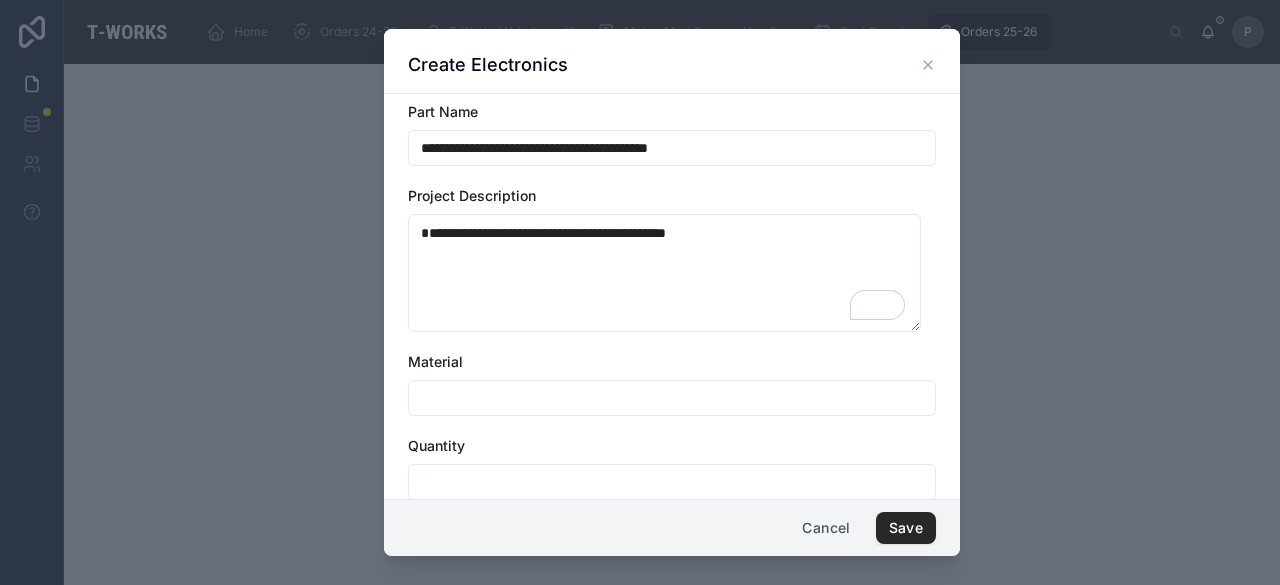 type on "*" 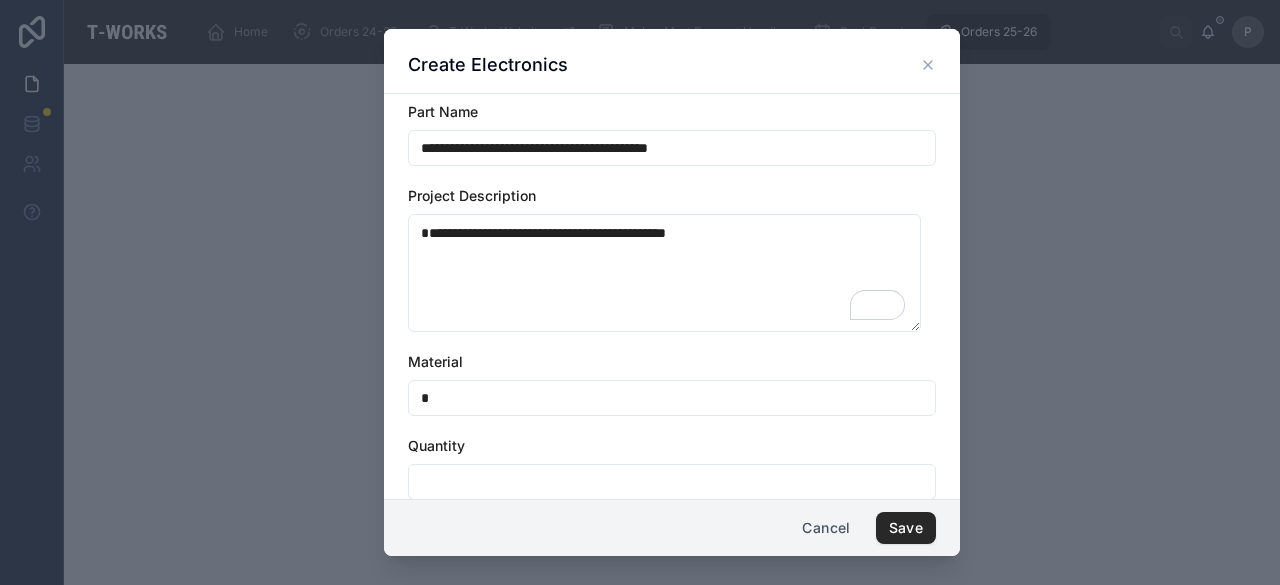 drag, startPoint x: 482, startPoint y: 389, endPoint x: 392, endPoint y: 385, distance: 90.088844 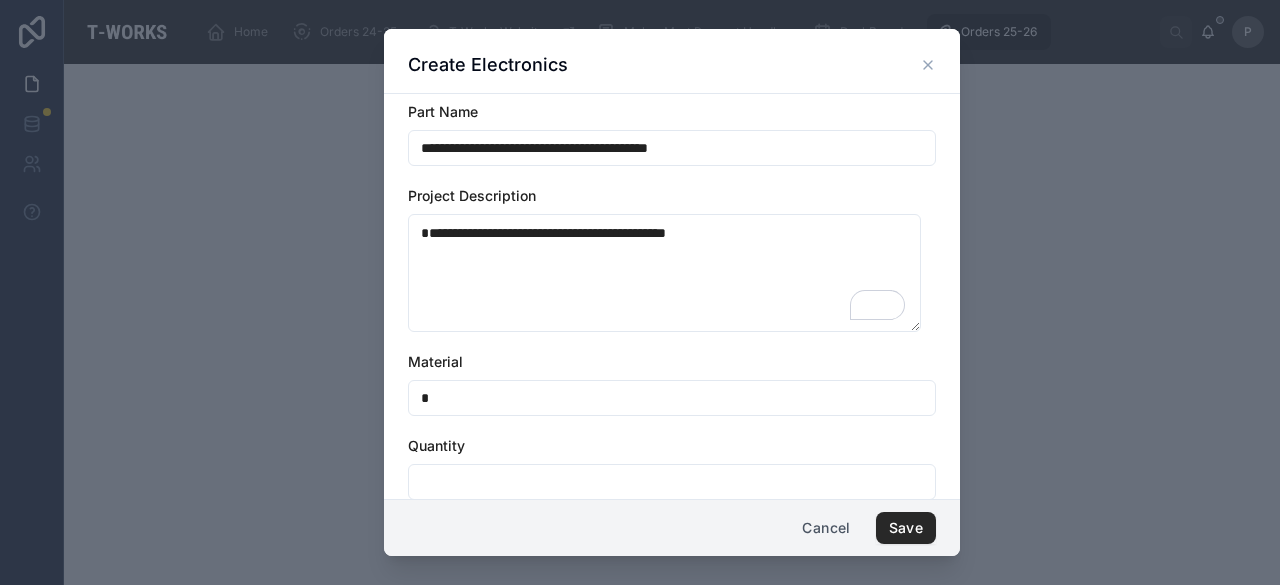 click on "**********" at bounding box center [672, 296] 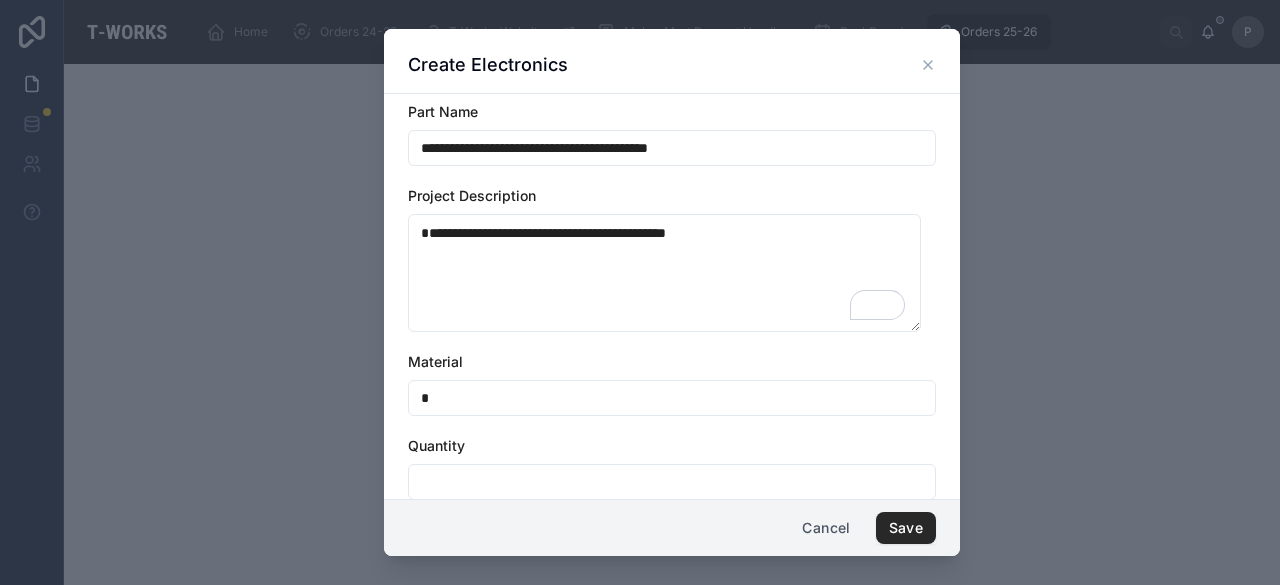 paste on "********" 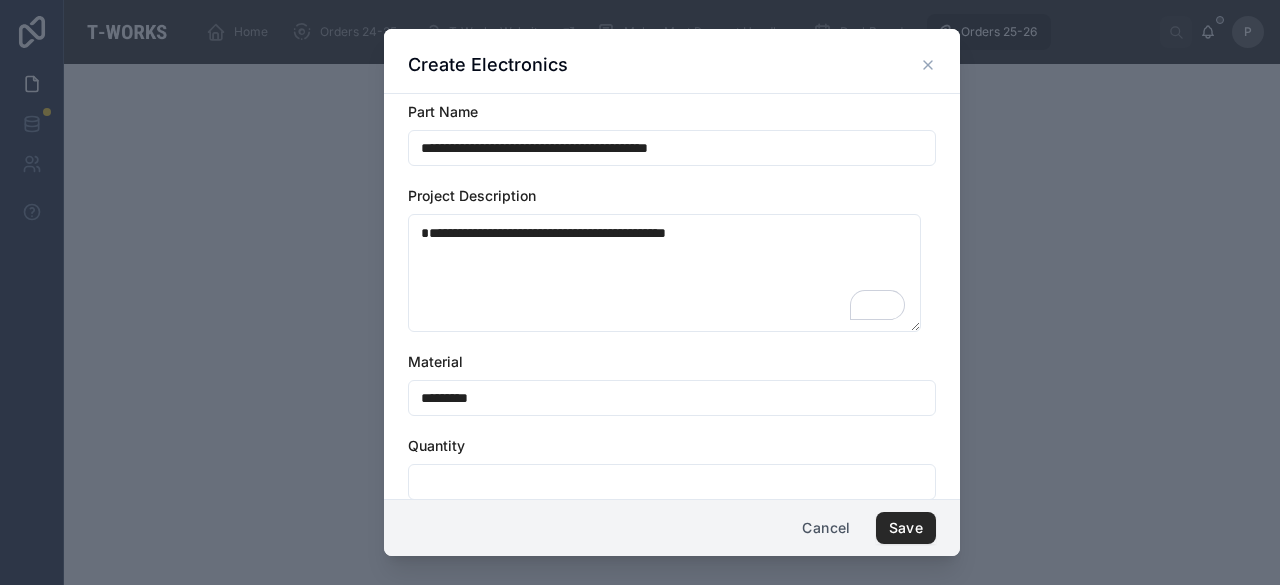 scroll, scrollTop: 78, scrollLeft: 0, axis: vertical 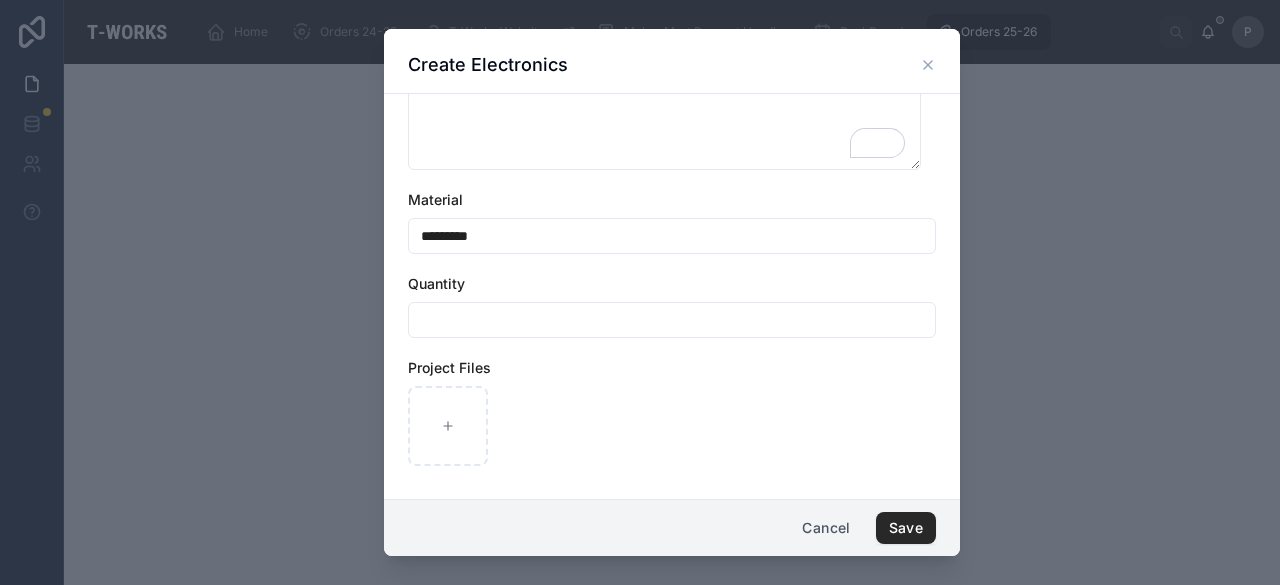 type on "*********" 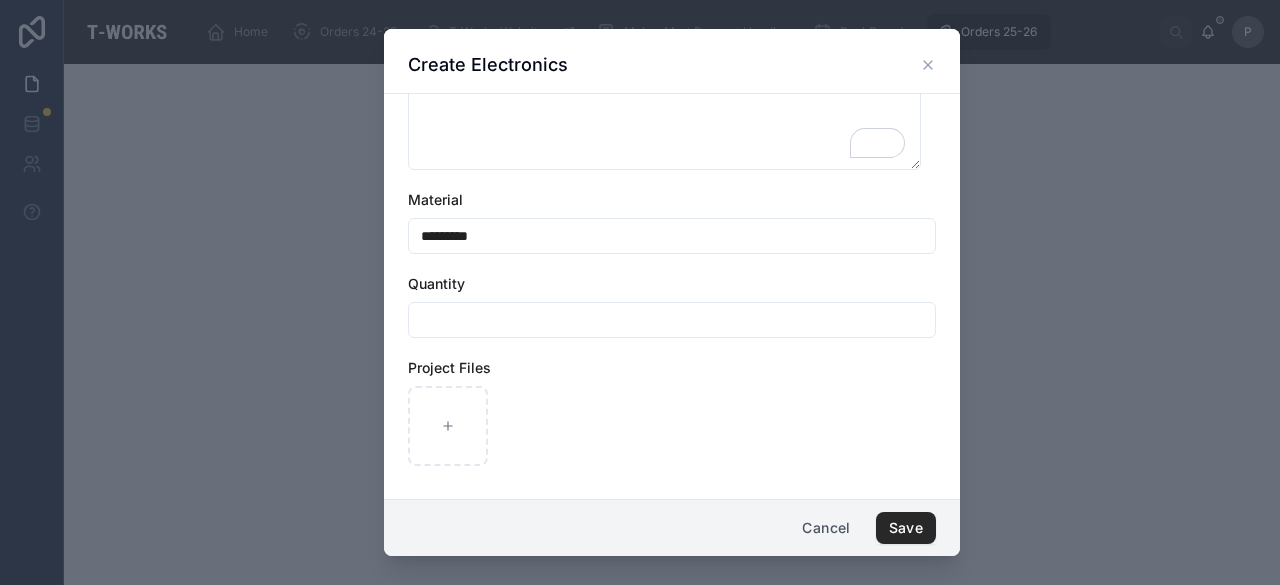 click at bounding box center (672, 320) 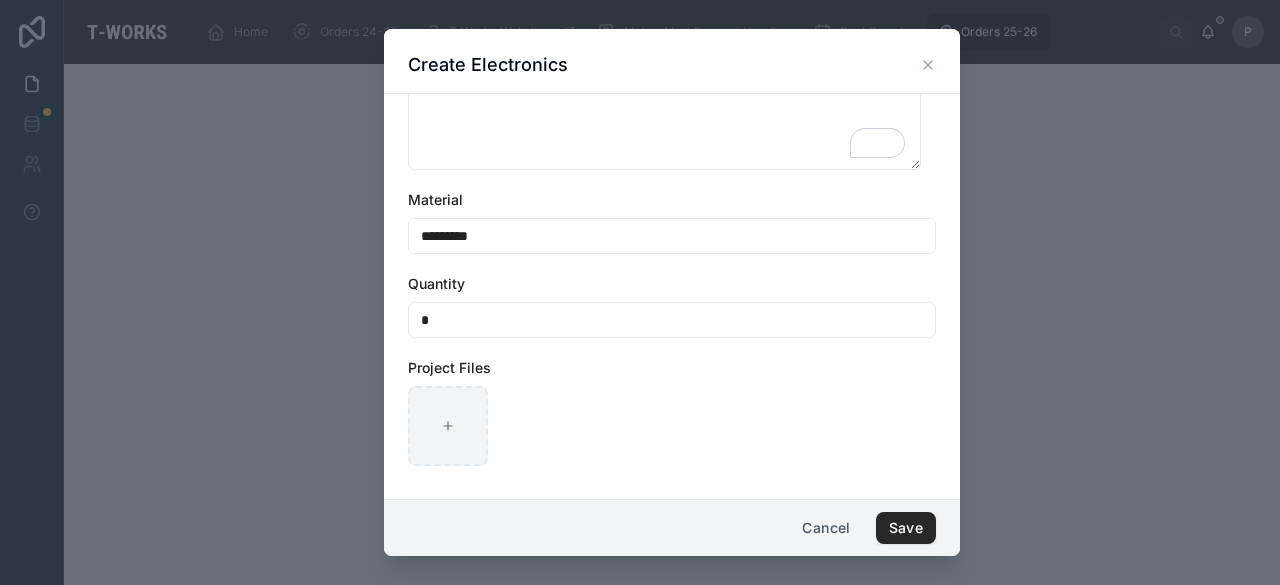 type on "*" 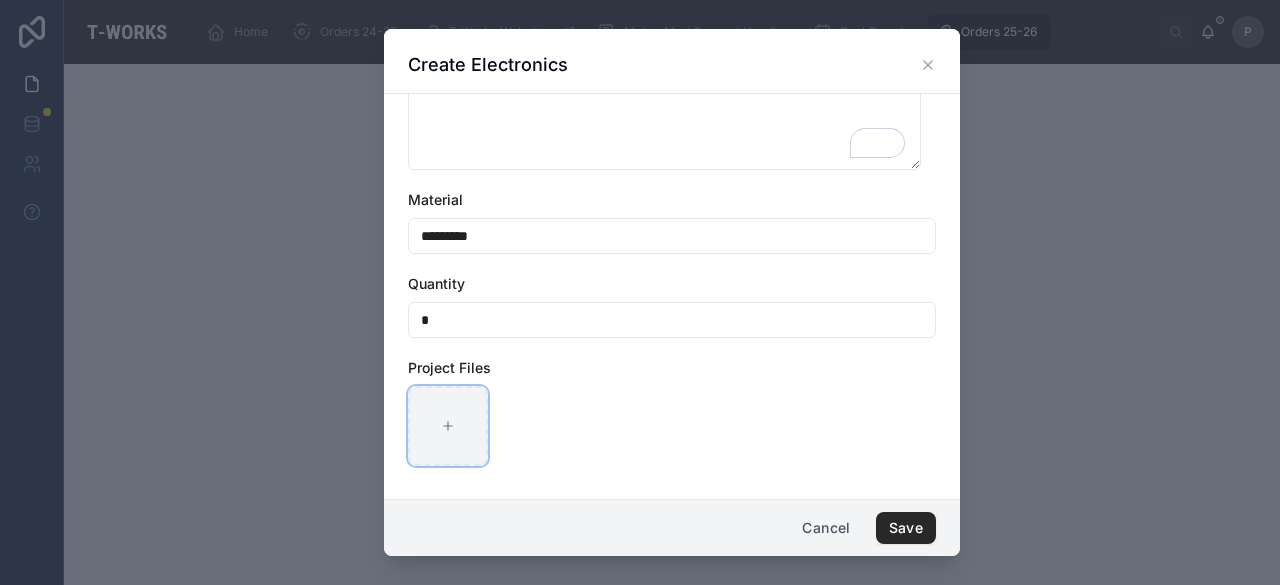 click at bounding box center [448, 426] 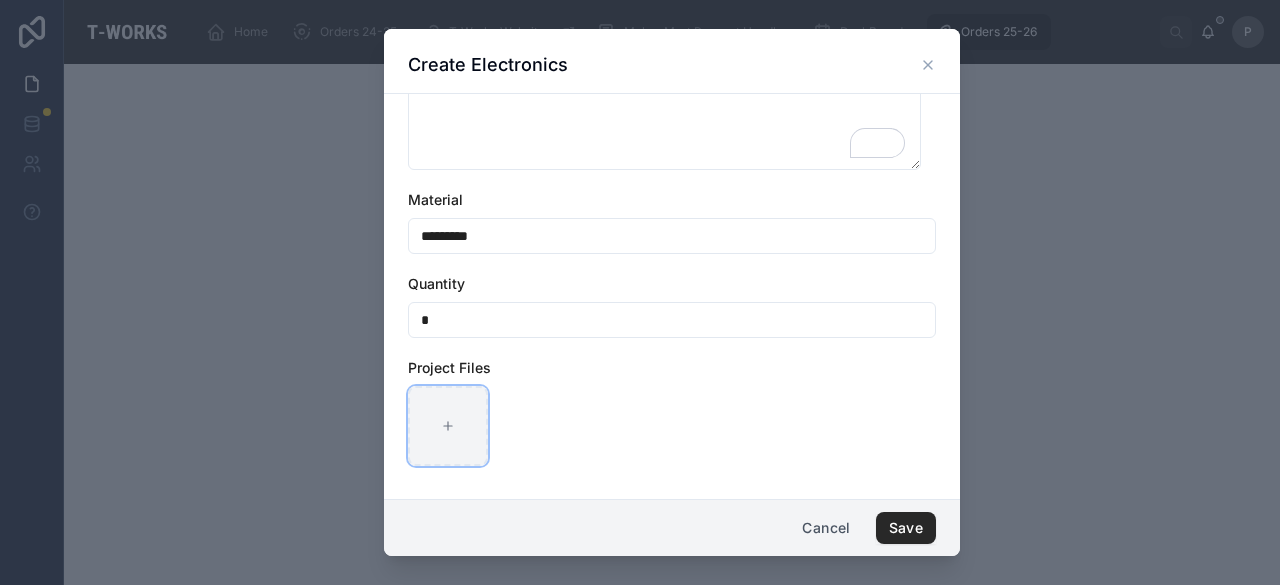 type on "**********" 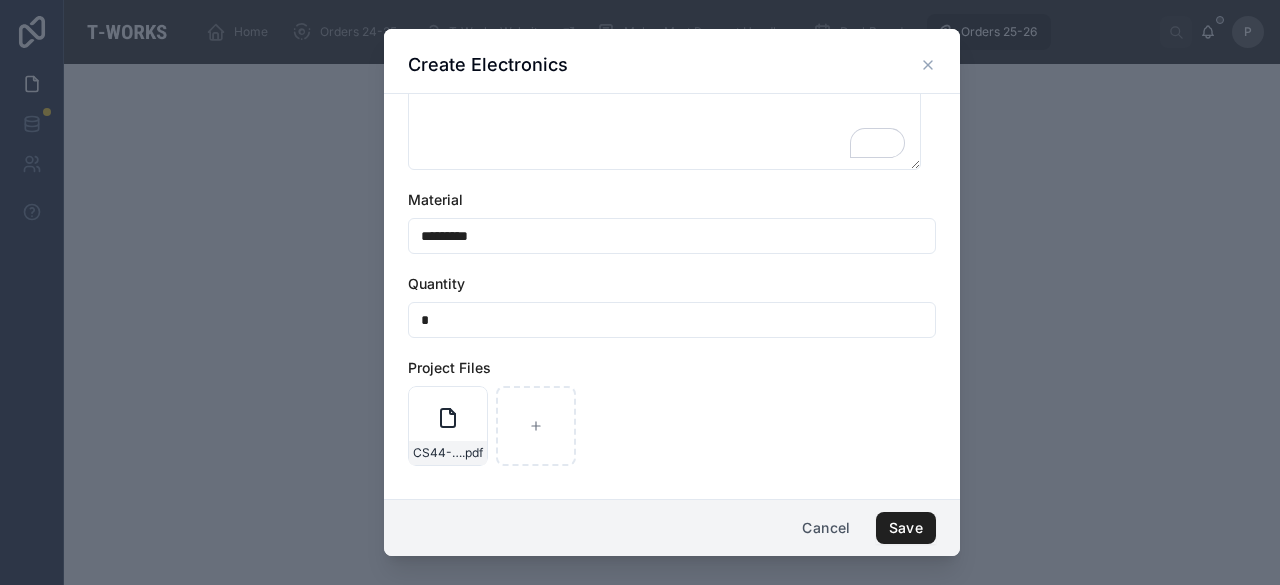 click on "Save" at bounding box center (906, 528) 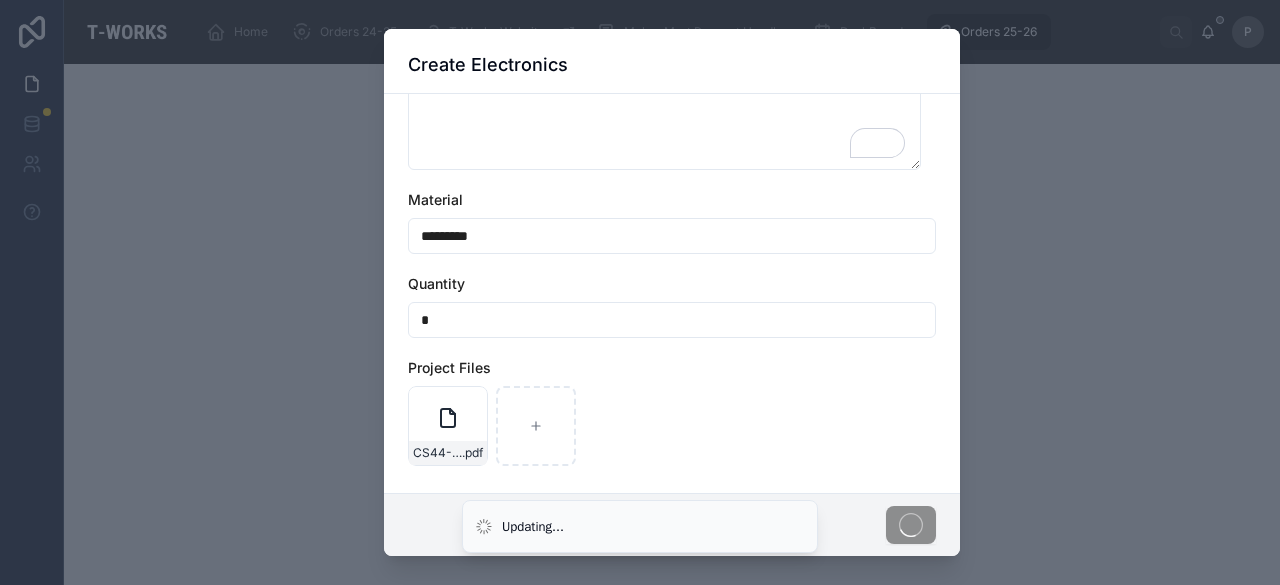 scroll, scrollTop: 169, scrollLeft: 0, axis: vertical 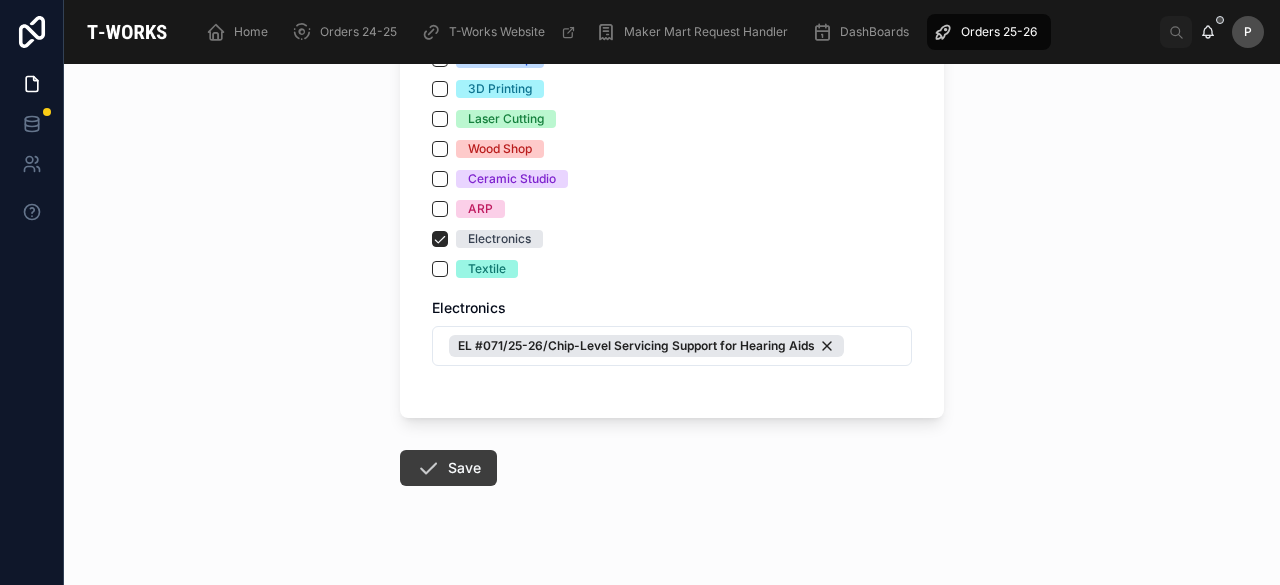 click on "Save" at bounding box center (448, 468) 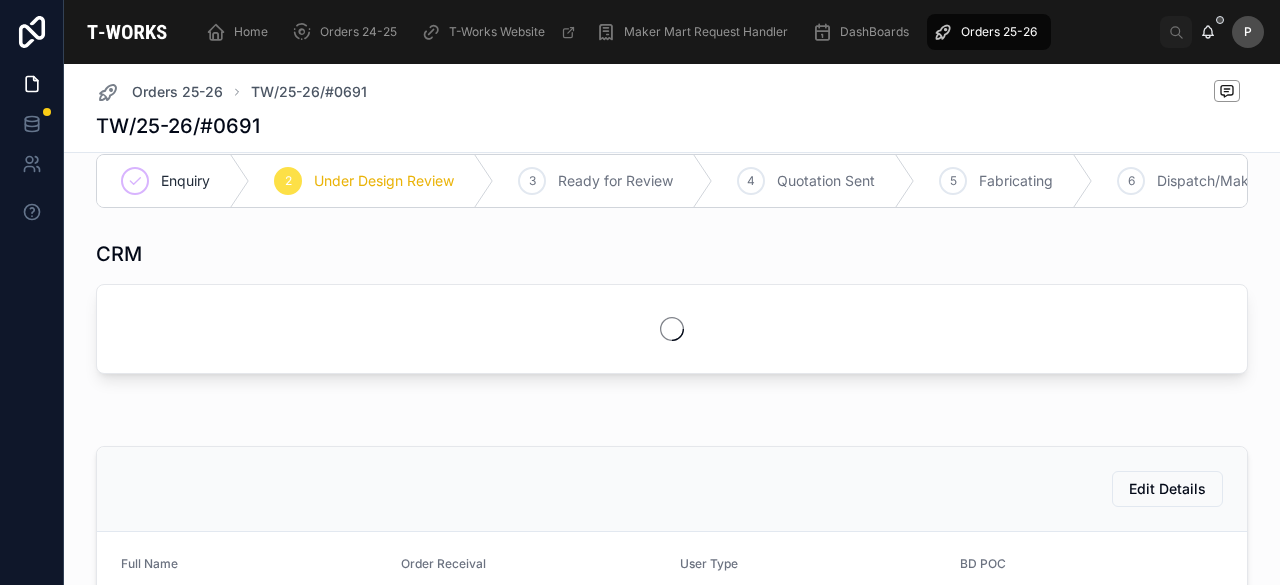 scroll, scrollTop: 35, scrollLeft: 0, axis: vertical 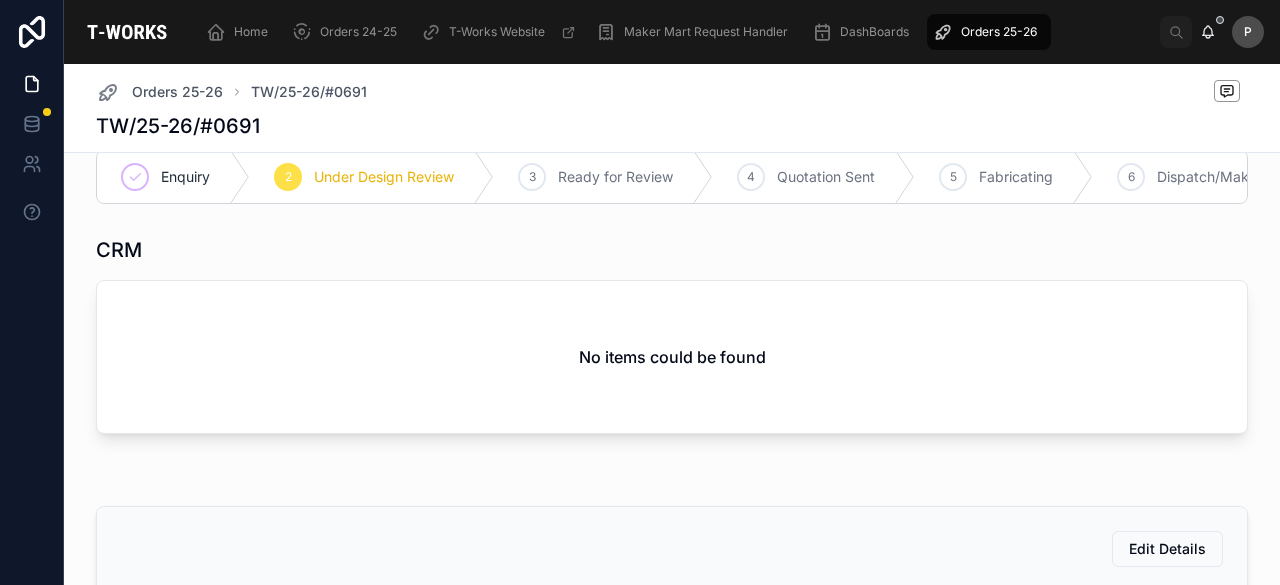 click on "Orders 25-26" at bounding box center (999, 32) 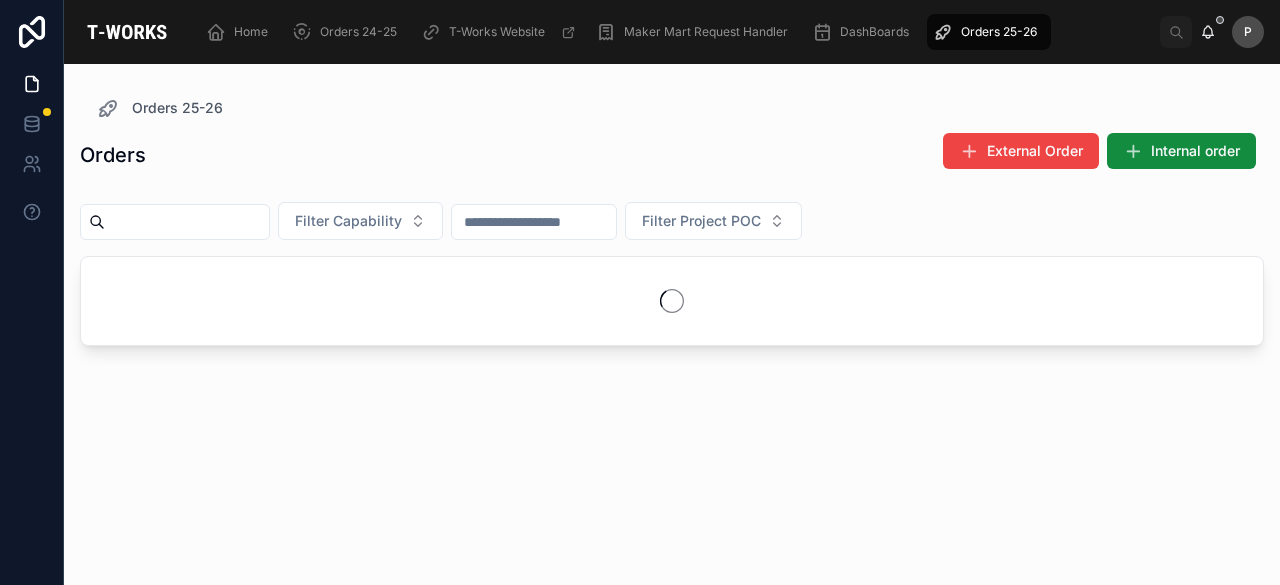 scroll, scrollTop: 0, scrollLeft: 0, axis: both 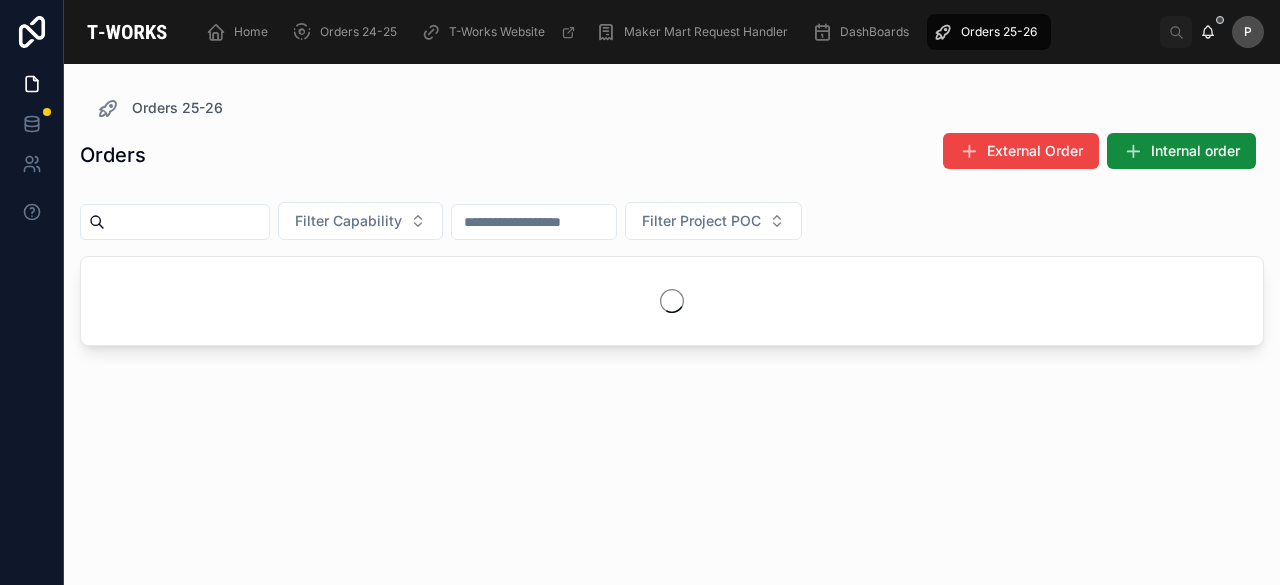 click at bounding box center (187, 222) 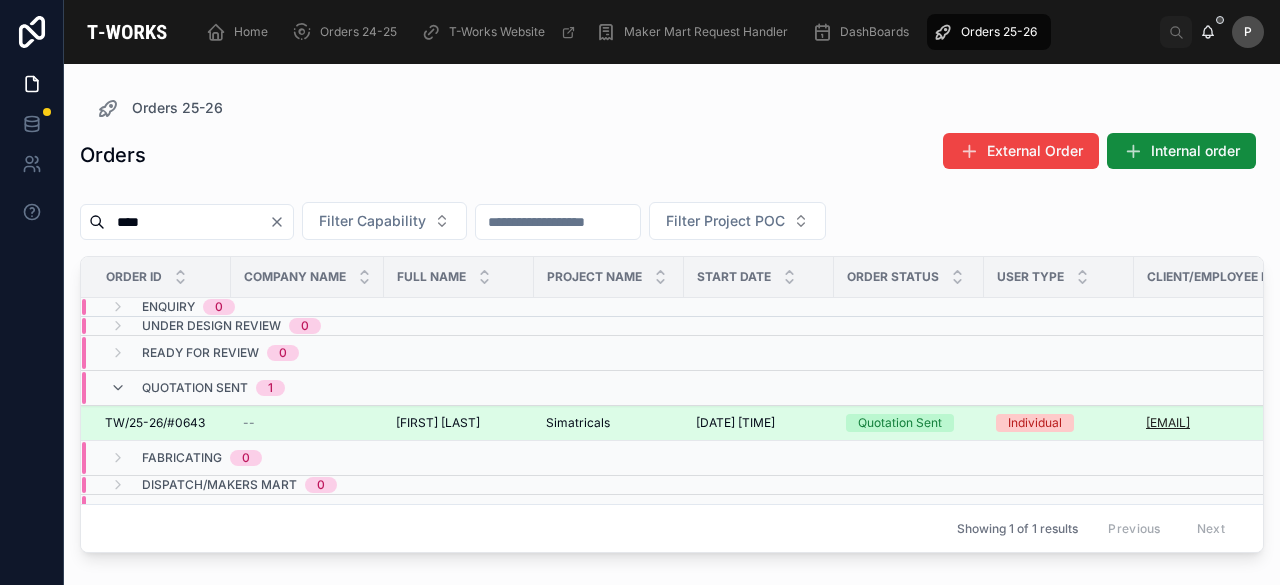 type on "****" 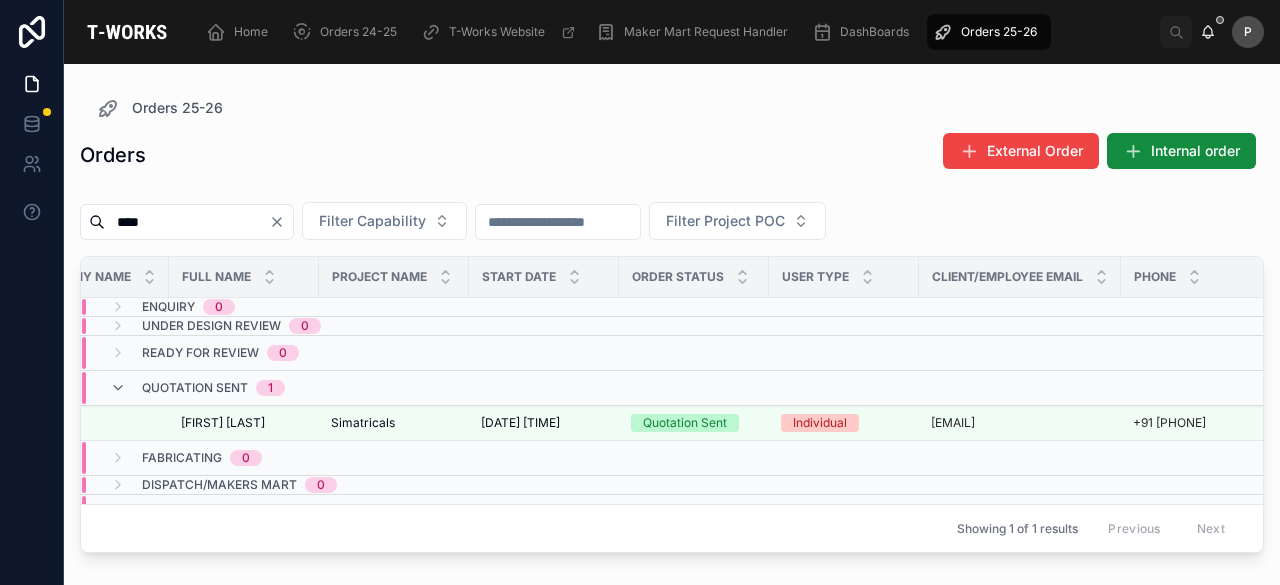 scroll, scrollTop: 0, scrollLeft: 221, axis: horizontal 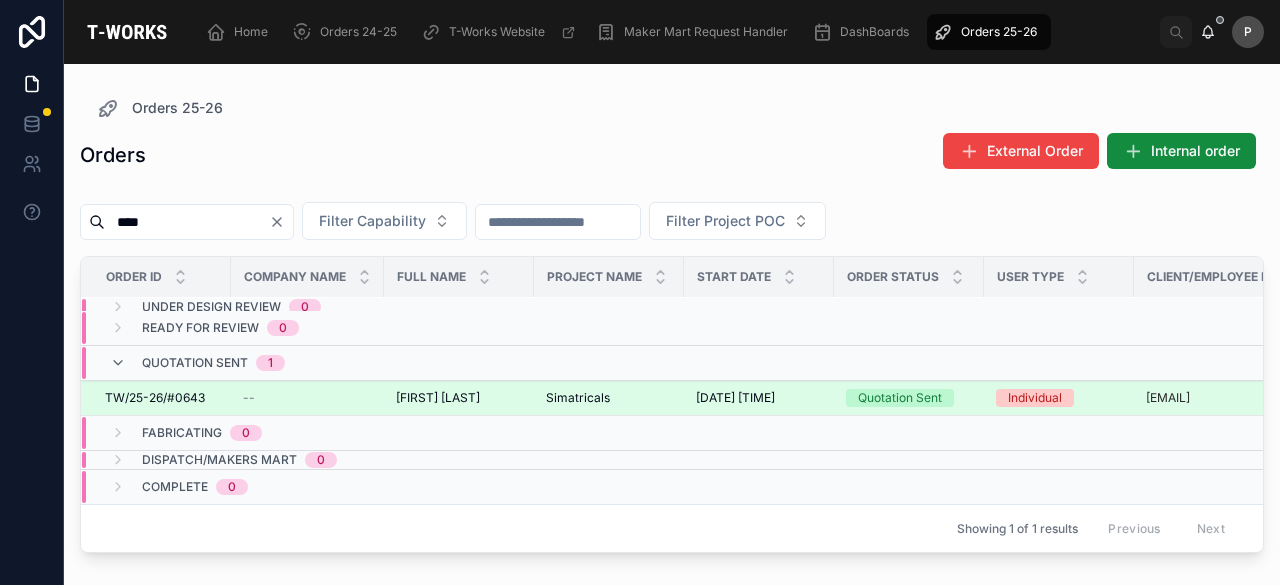 click on "Quotation Sent" at bounding box center (900, 398) 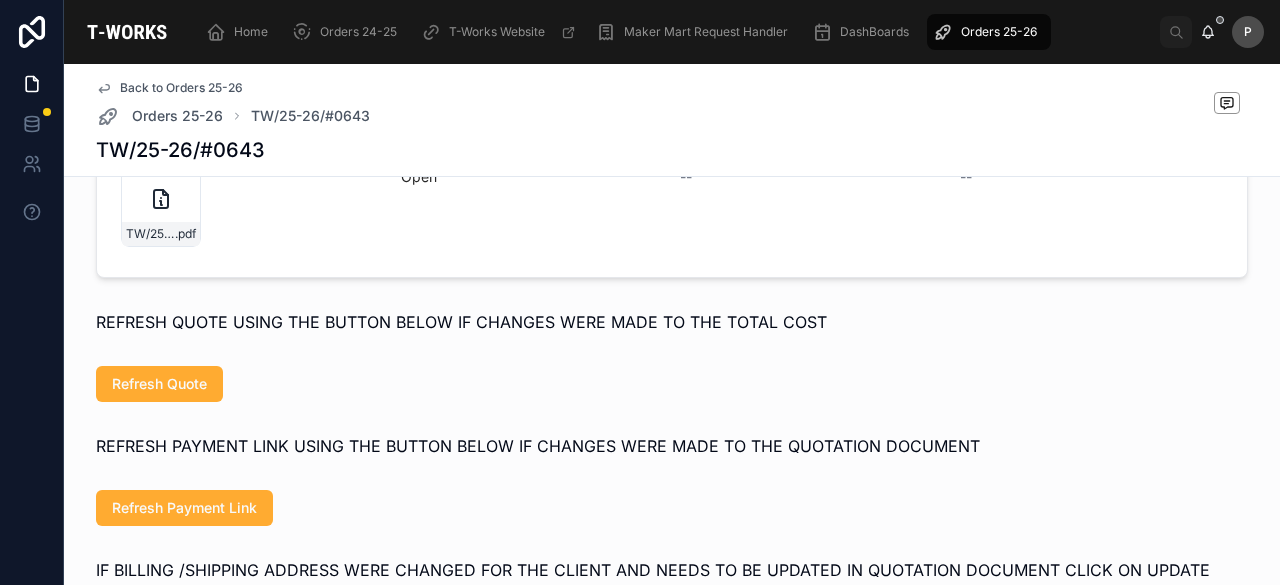 scroll, scrollTop: 1100, scrollLeft: 0, axis: vertical 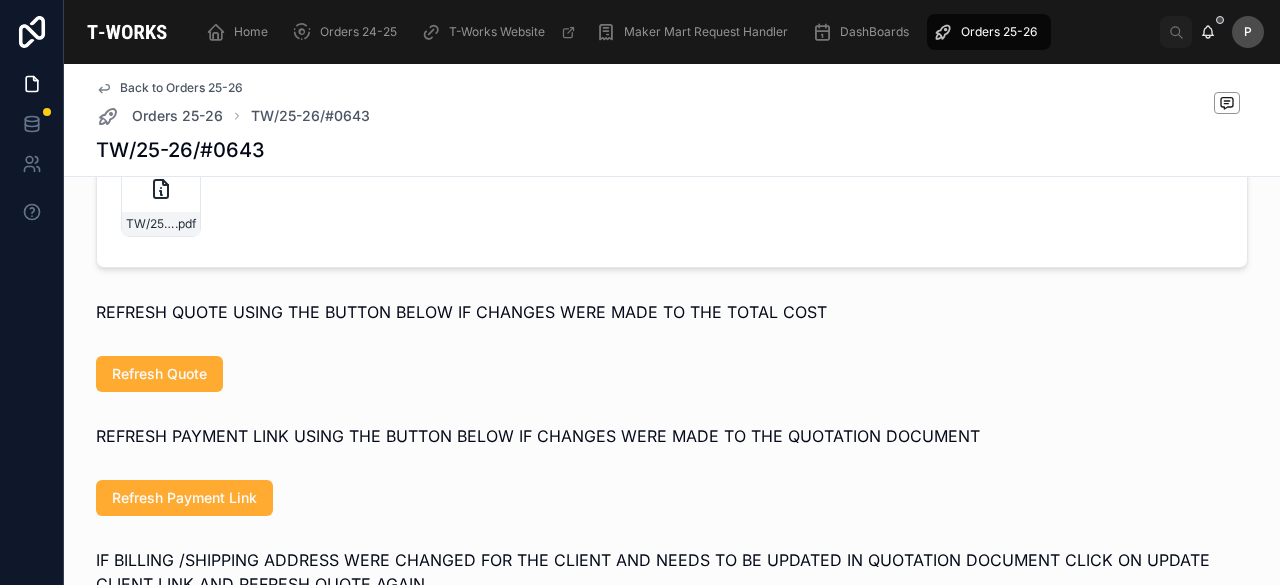 click on "Open" at bounding box center (419, 166) 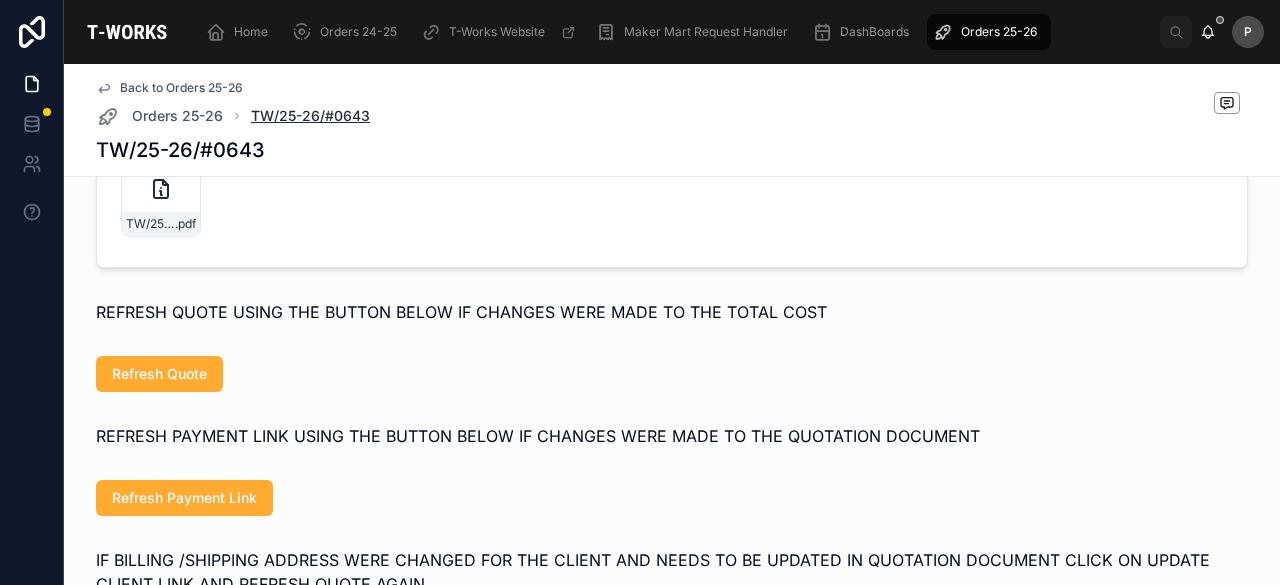 scroll, scrollTop: 500, scrollLeft: 0, axis: vertical 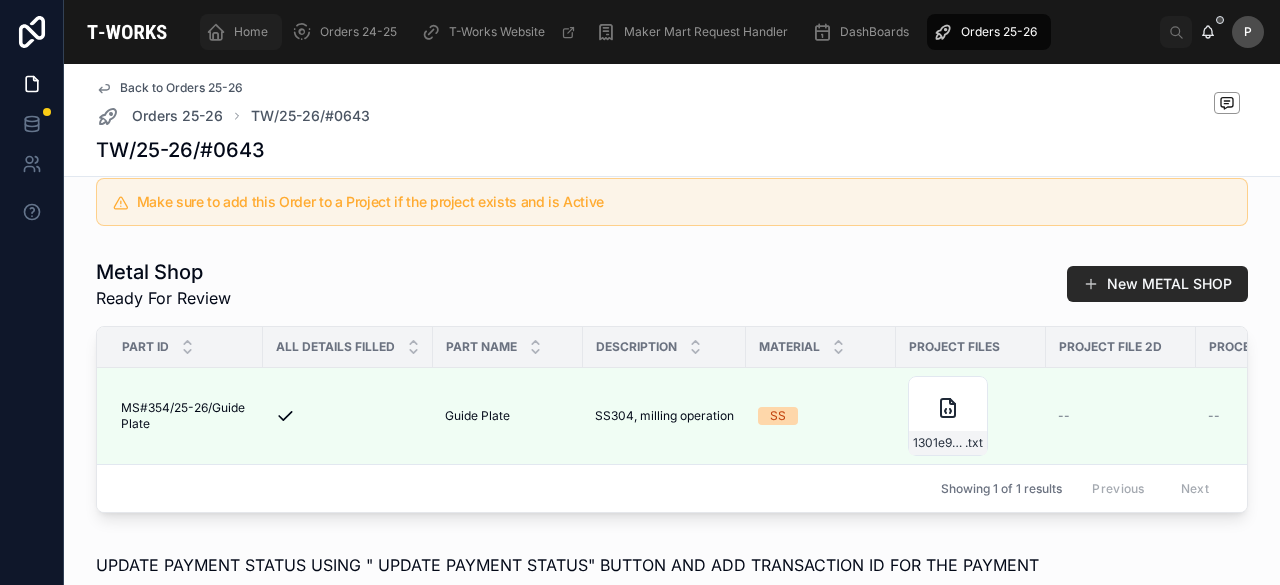 click on "Home" at bounding box center (241, 32) 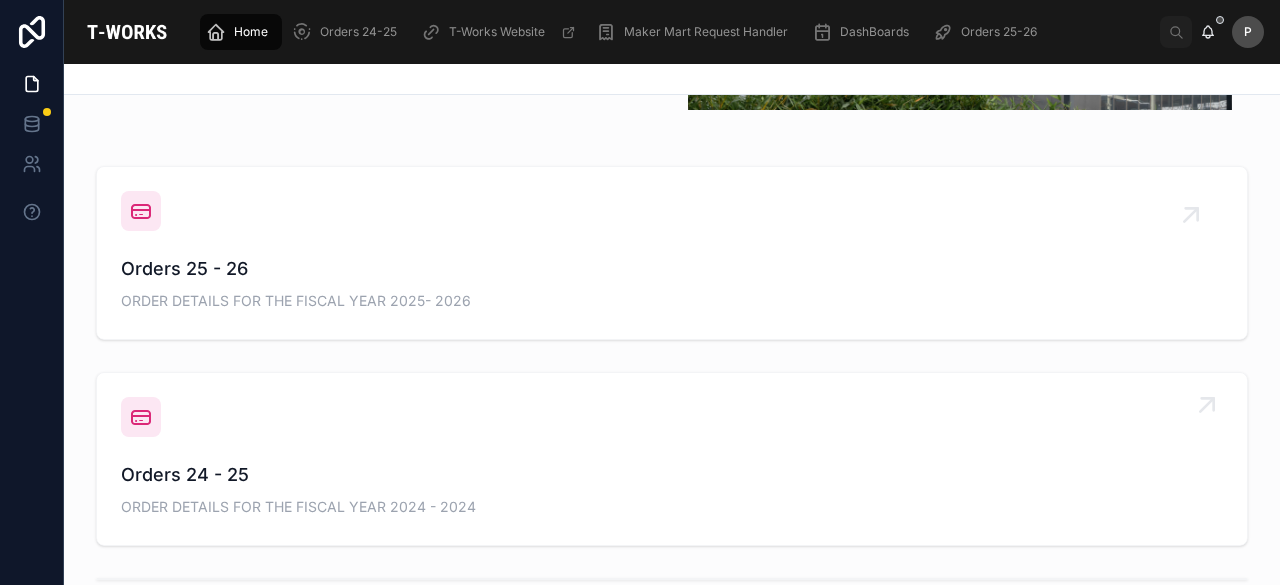 scroll, scrollTop: 900, scrollLeft: 0, axis: vertical 